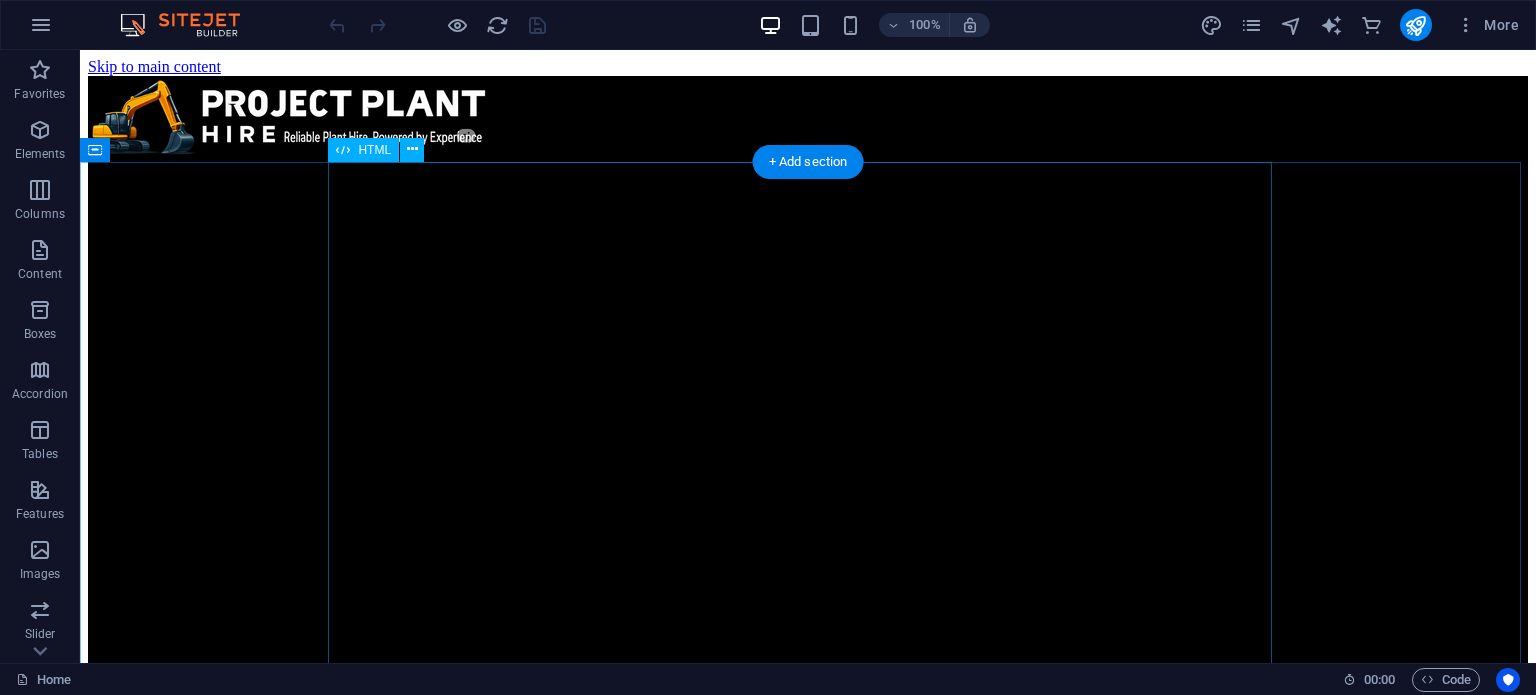 scroll, scrollTop: 0, scrollLeft: 0, axis: both 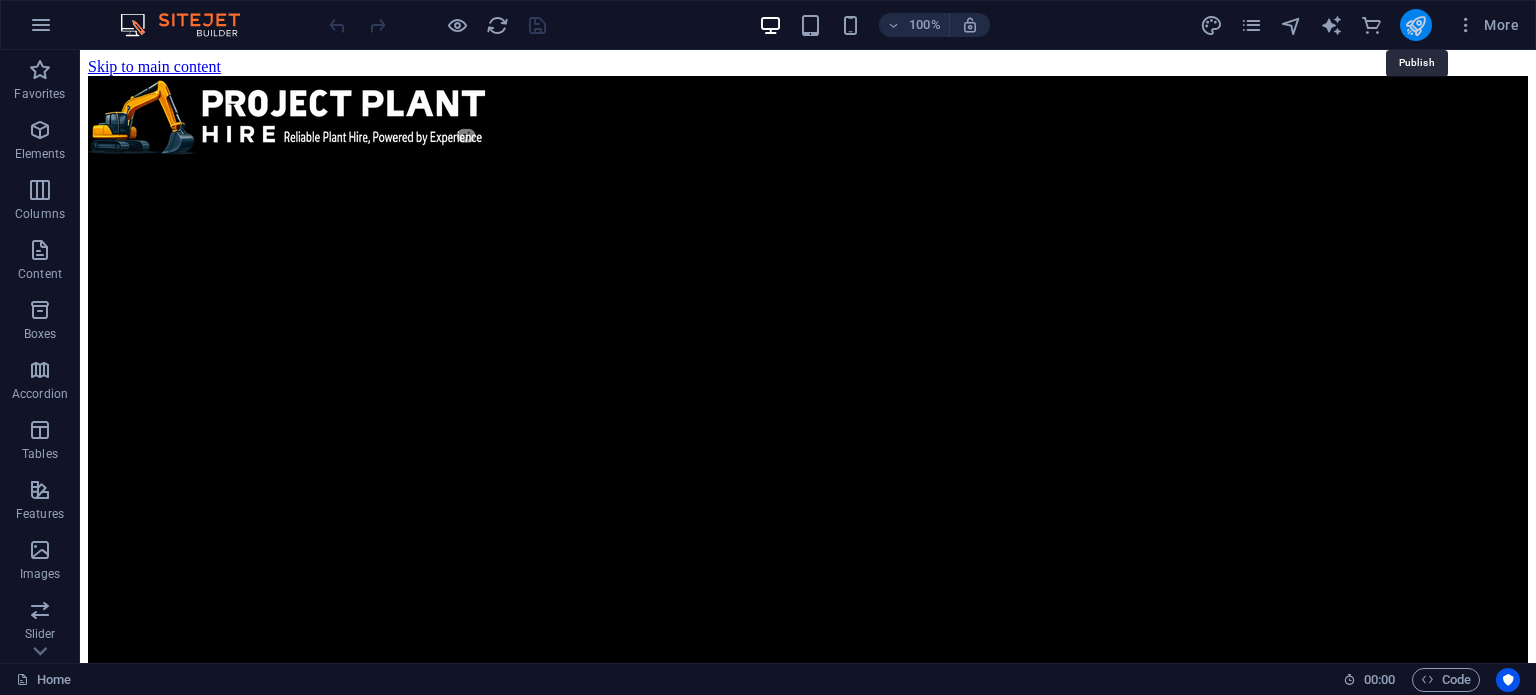 click at bounding box center (1415, 25) 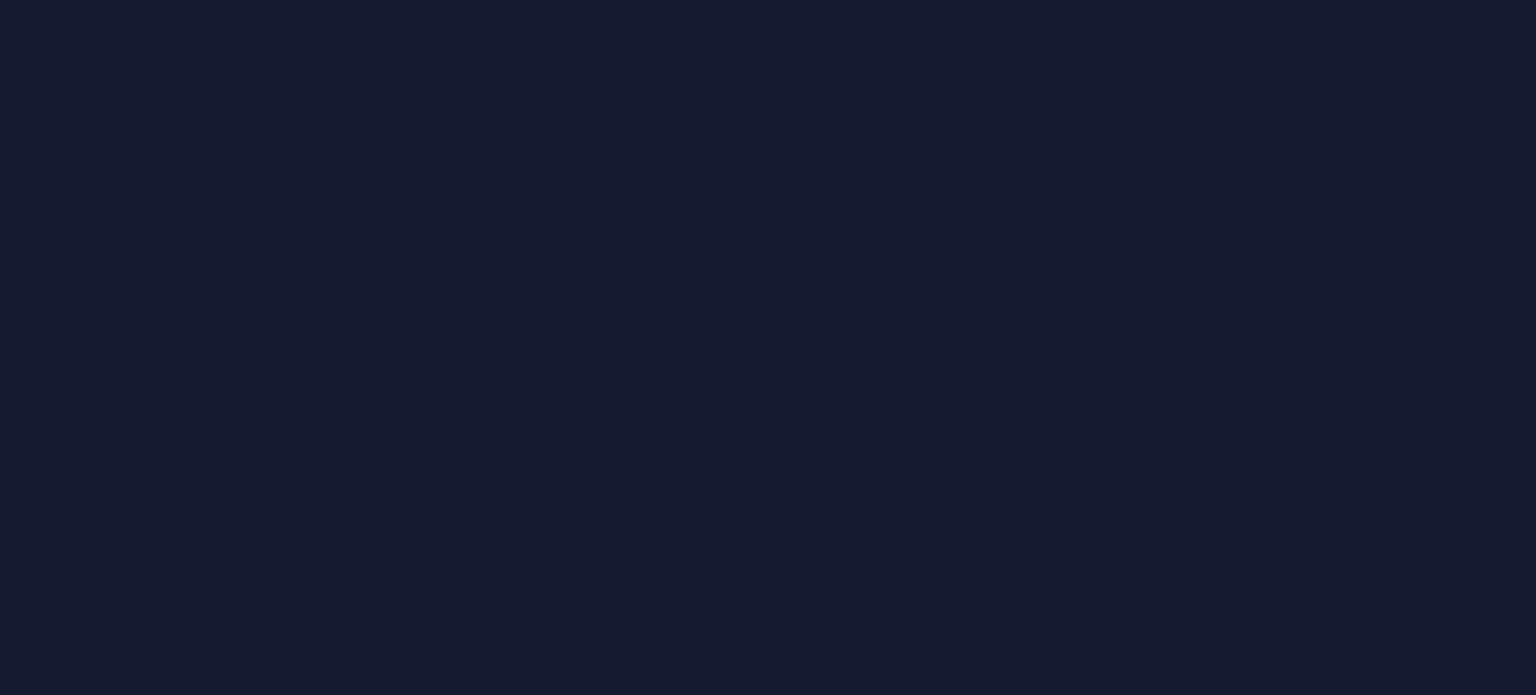 scroll, scrollTop: 0, scrollLeft: 0, axis: both 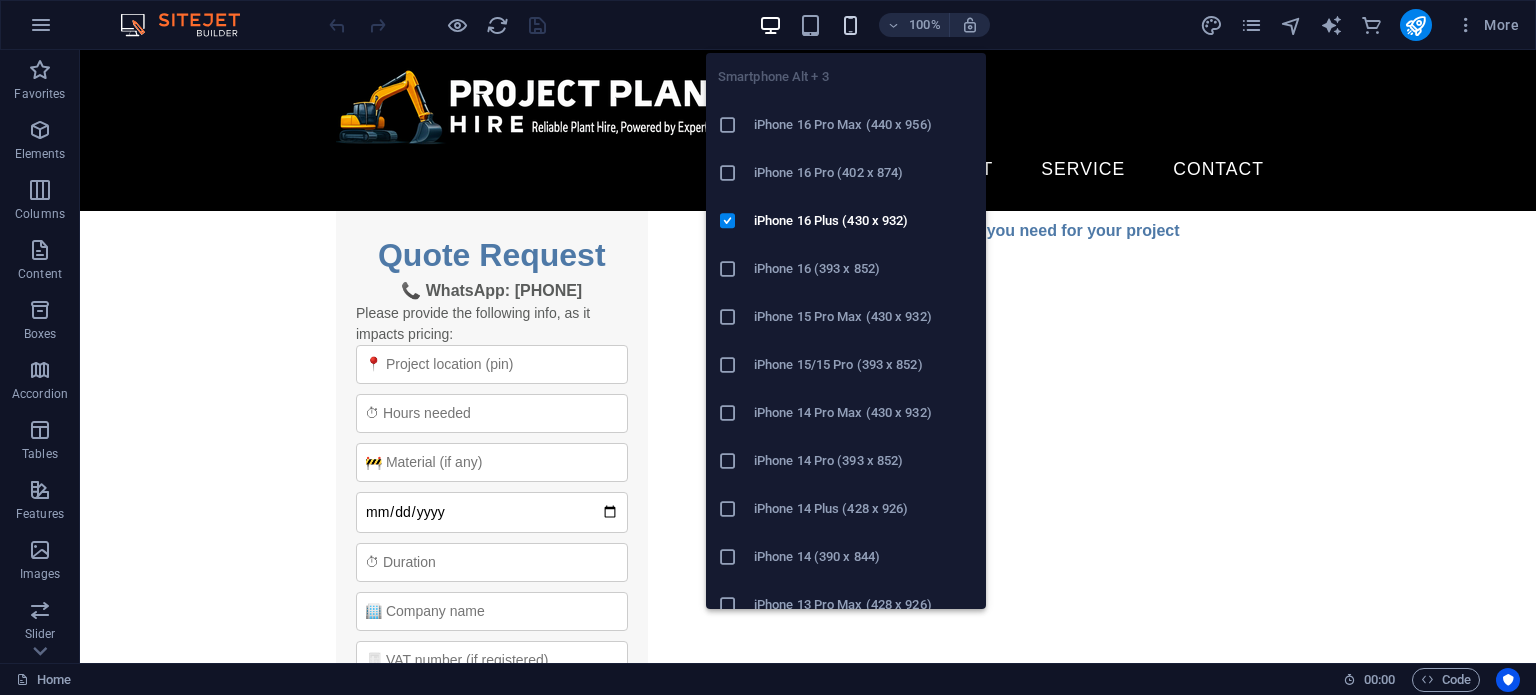 click at bounding box center (850, 25) 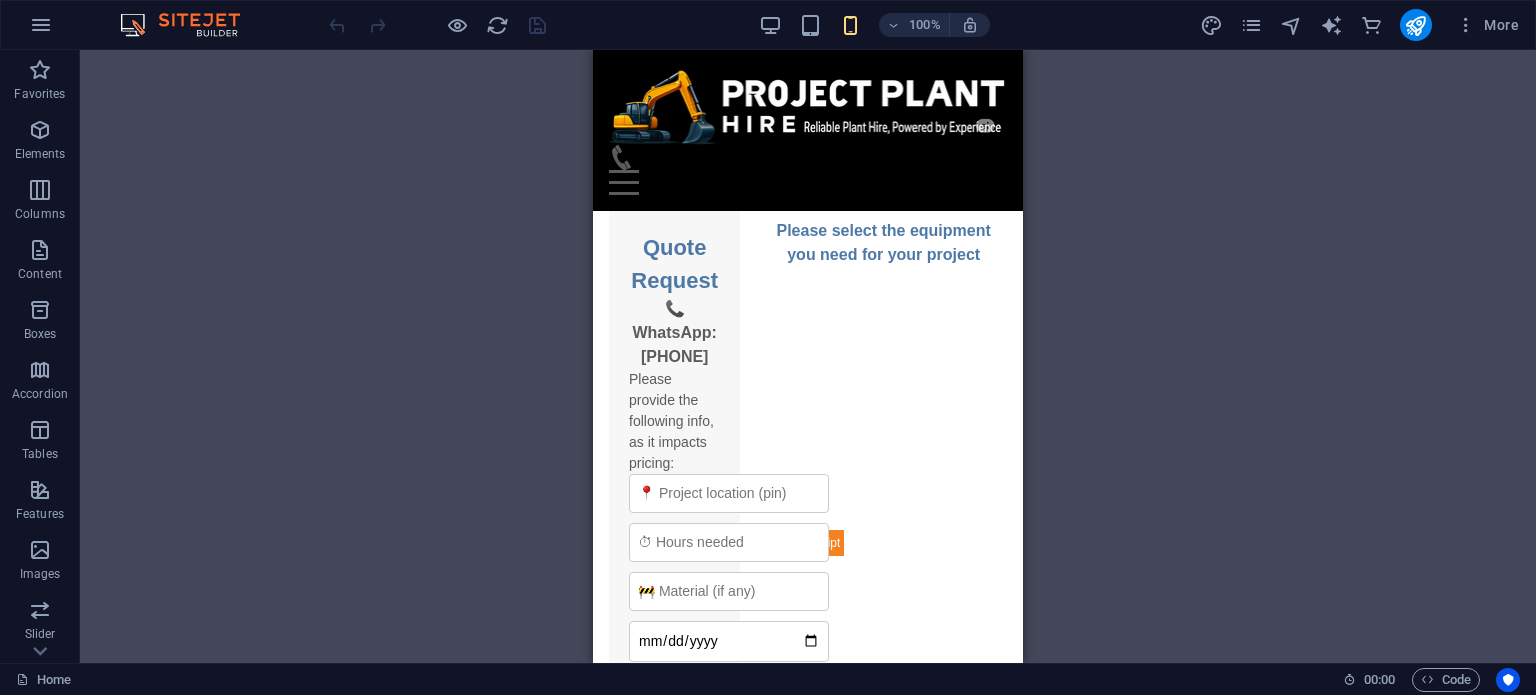 click on "Drag here to replace the existing content. Press “Ctrl” if you want to create a new element.
Container   HTML   Menu Bar   Logo" at bounding box center [808, 356] 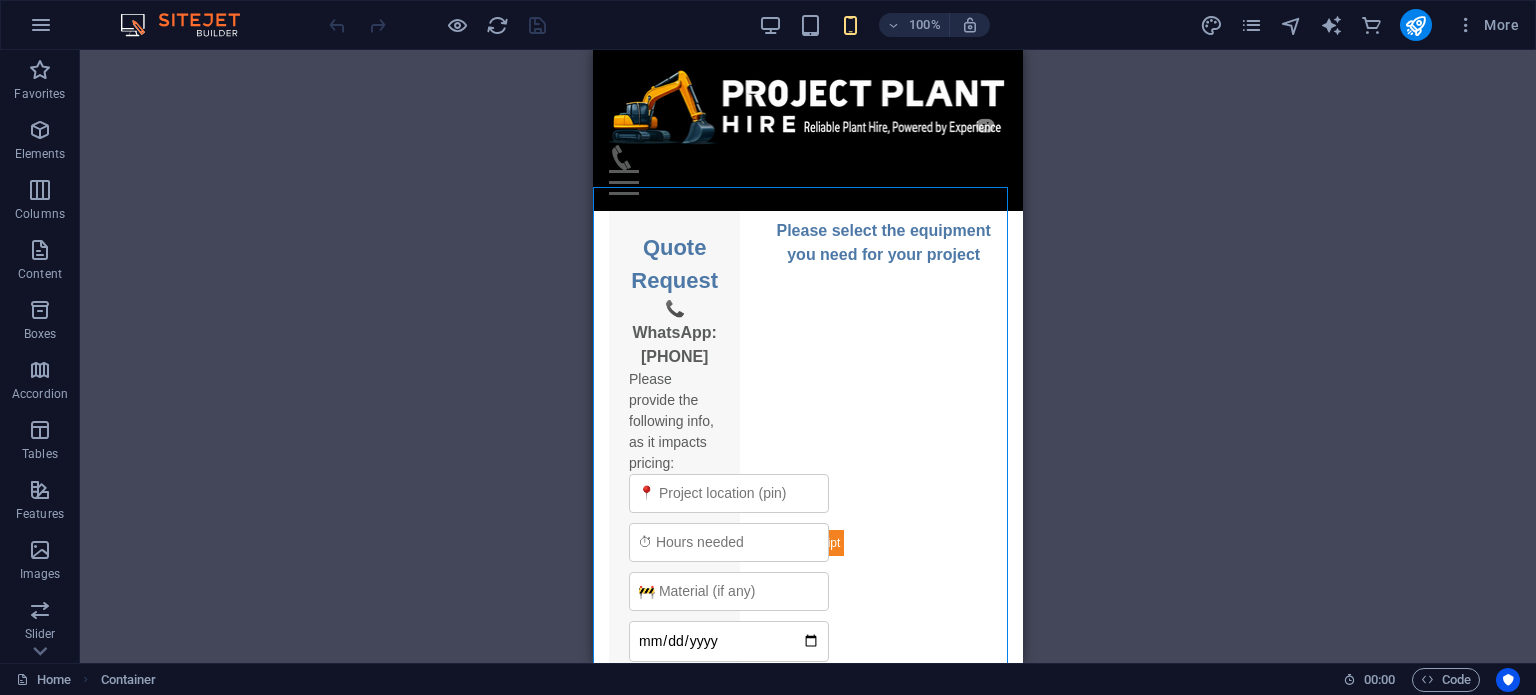drag, startPoint x: 1011, startPoint y: 291, endPoint x: 1016, endPoint y: 453, distance: 162.07715 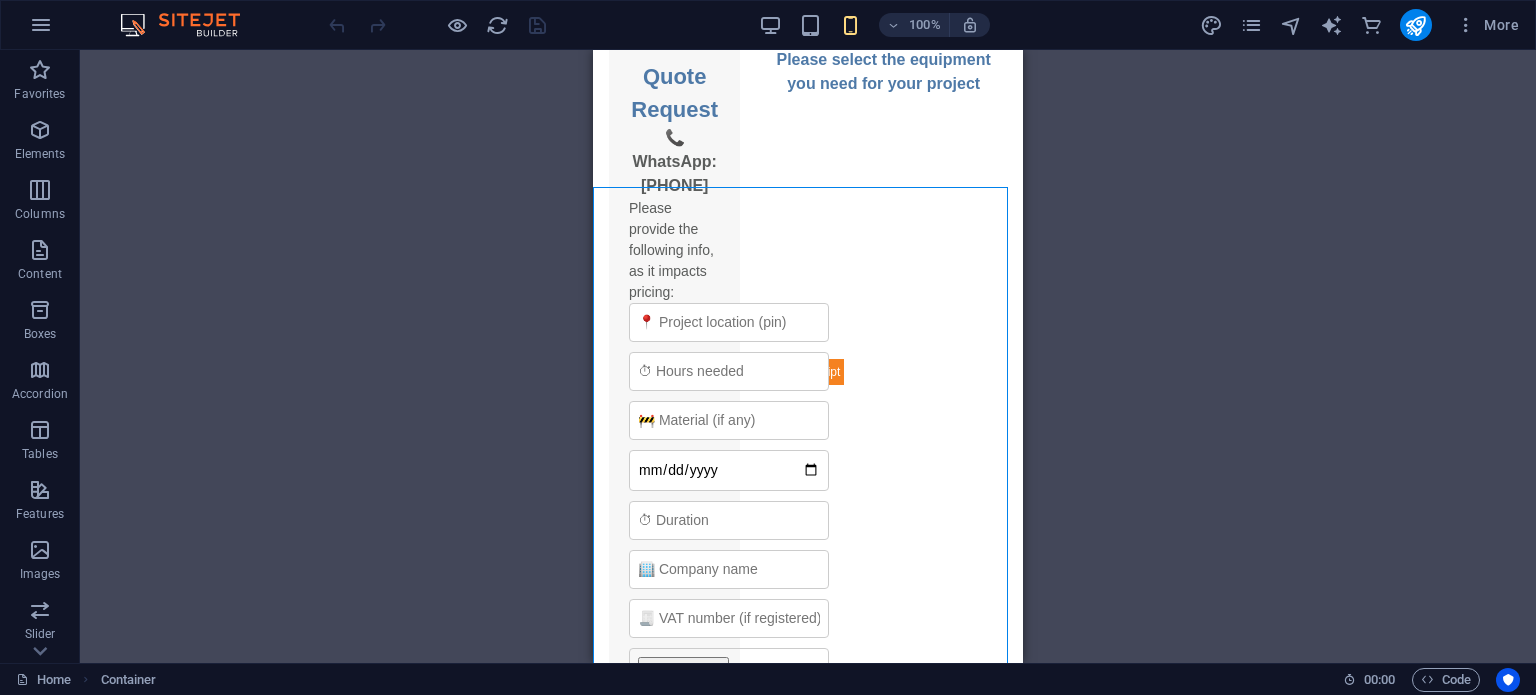scroll, scrollTop: 0, scrollLeft: 0, axis: both 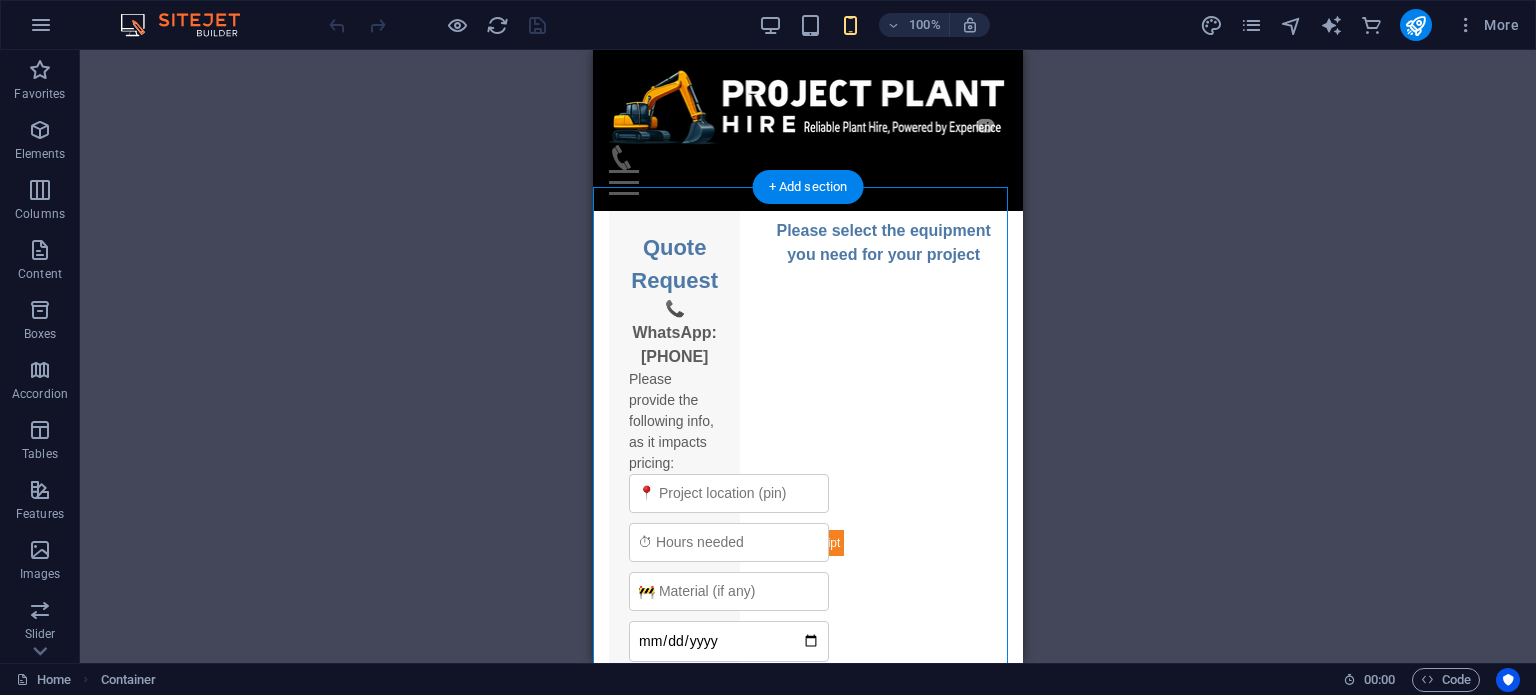 click on "Quote Request
📞 WhatsApp: 061-547-1039
Please provide the following info, as it impacts pricing:
Fulfillment & invoicing handled by our partner – Amandla Awethu Projects.
Submit Request
Please select the equipment you need for your project" at bounding box center [808, 635] 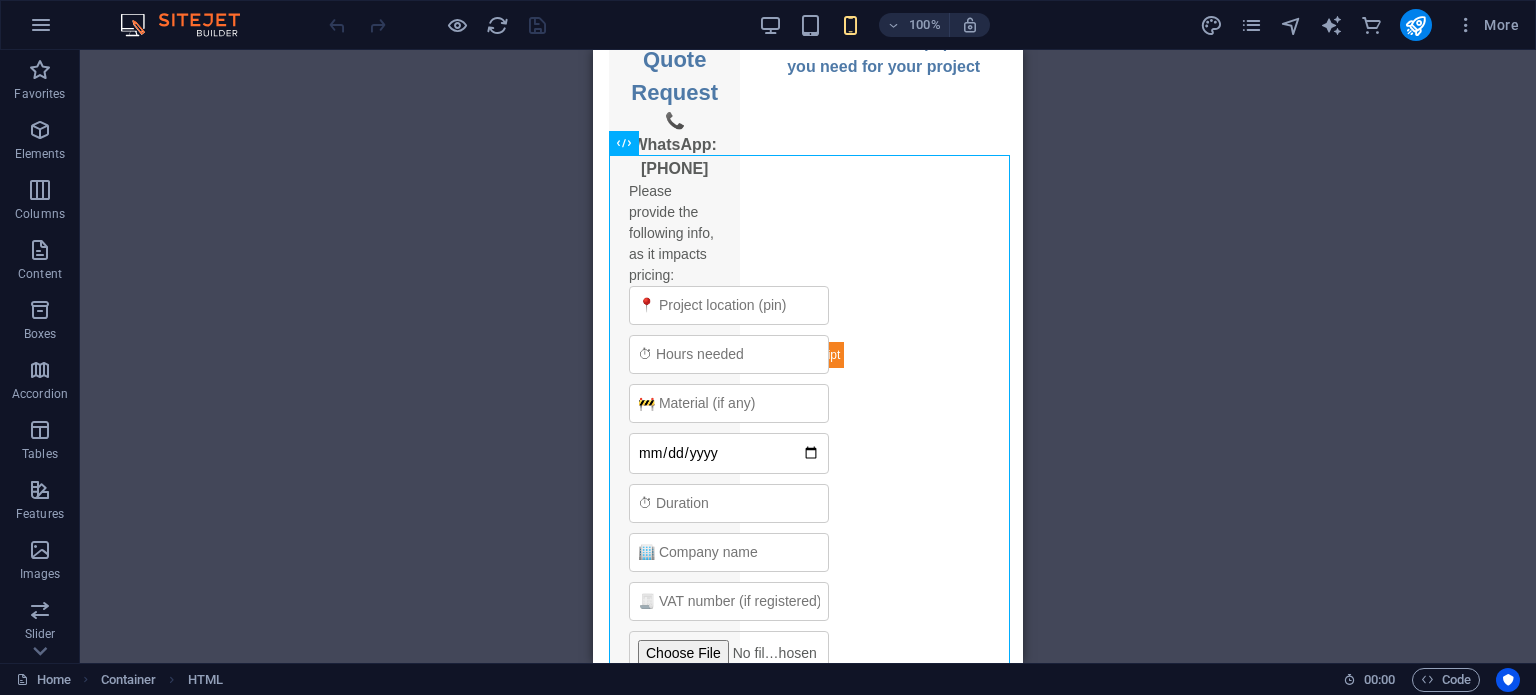 scroll, scrollTop: 0, scrollLeft: 0, axis: both 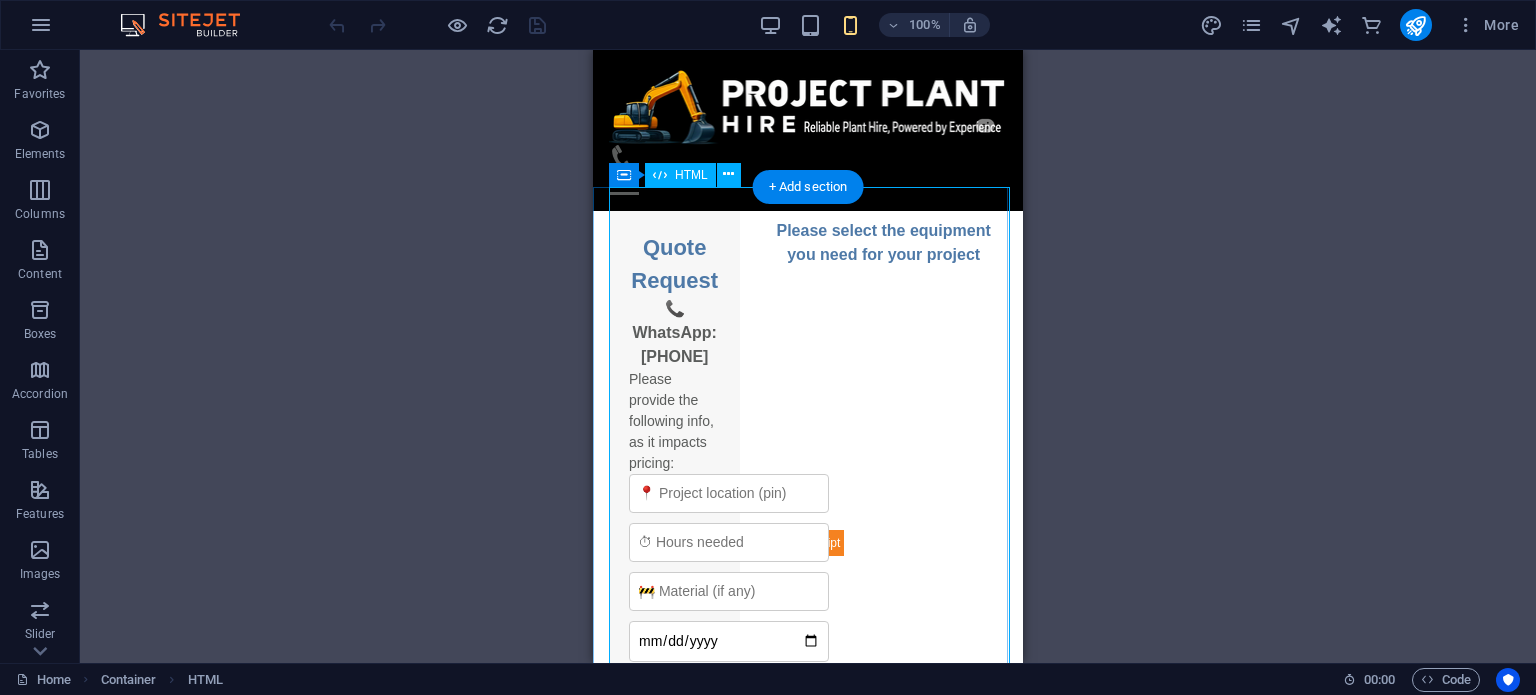 click on "Quote Request
📞 WhatsApp: 061-547-1039
Please provide the following info, as it impacts pricing:
Fulfillment & invoicing handled by our partner – Amandla Awethu Projects.
Submit Request
Please select the equipment you need for your project" at bounding box center [808, 635] 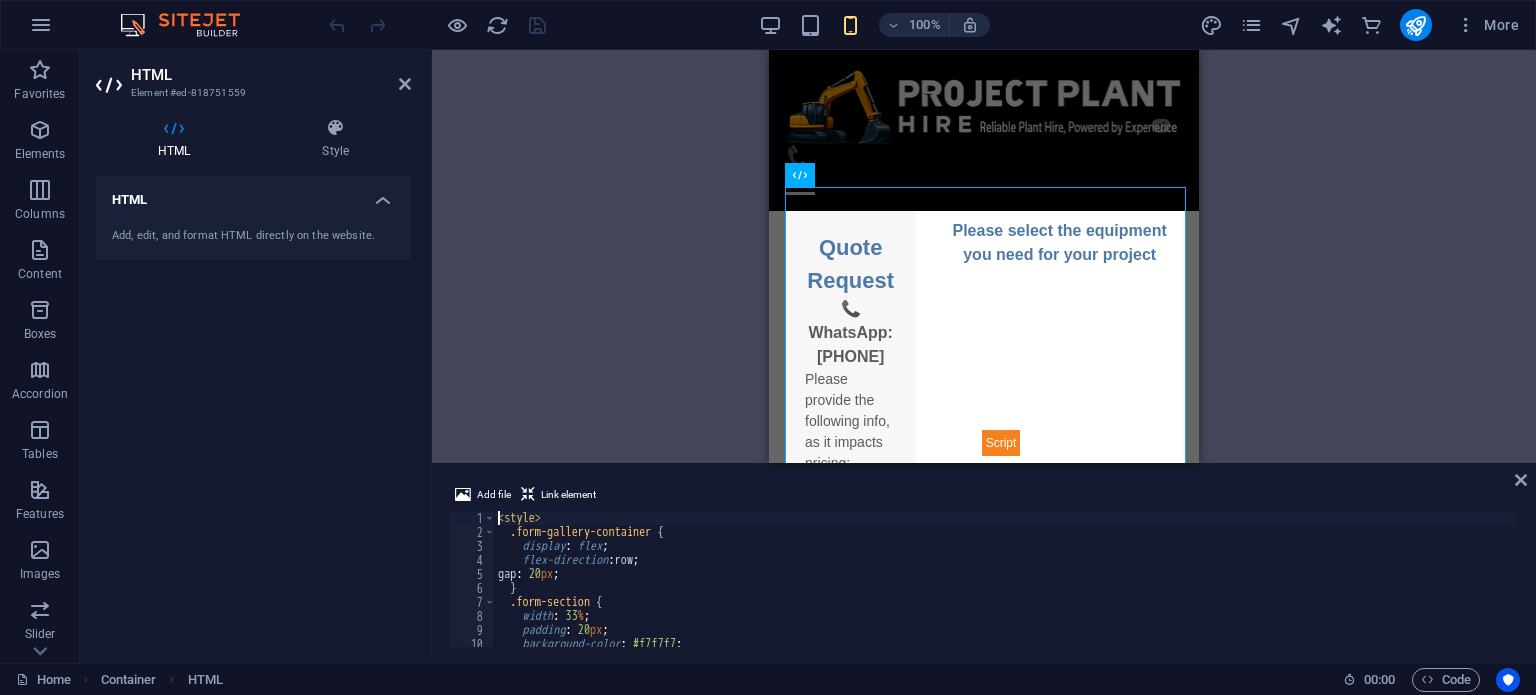 click on "Container   Container   HTML   Menu Bar   Logo   Container   HTML" at bounding box center (984, 256) 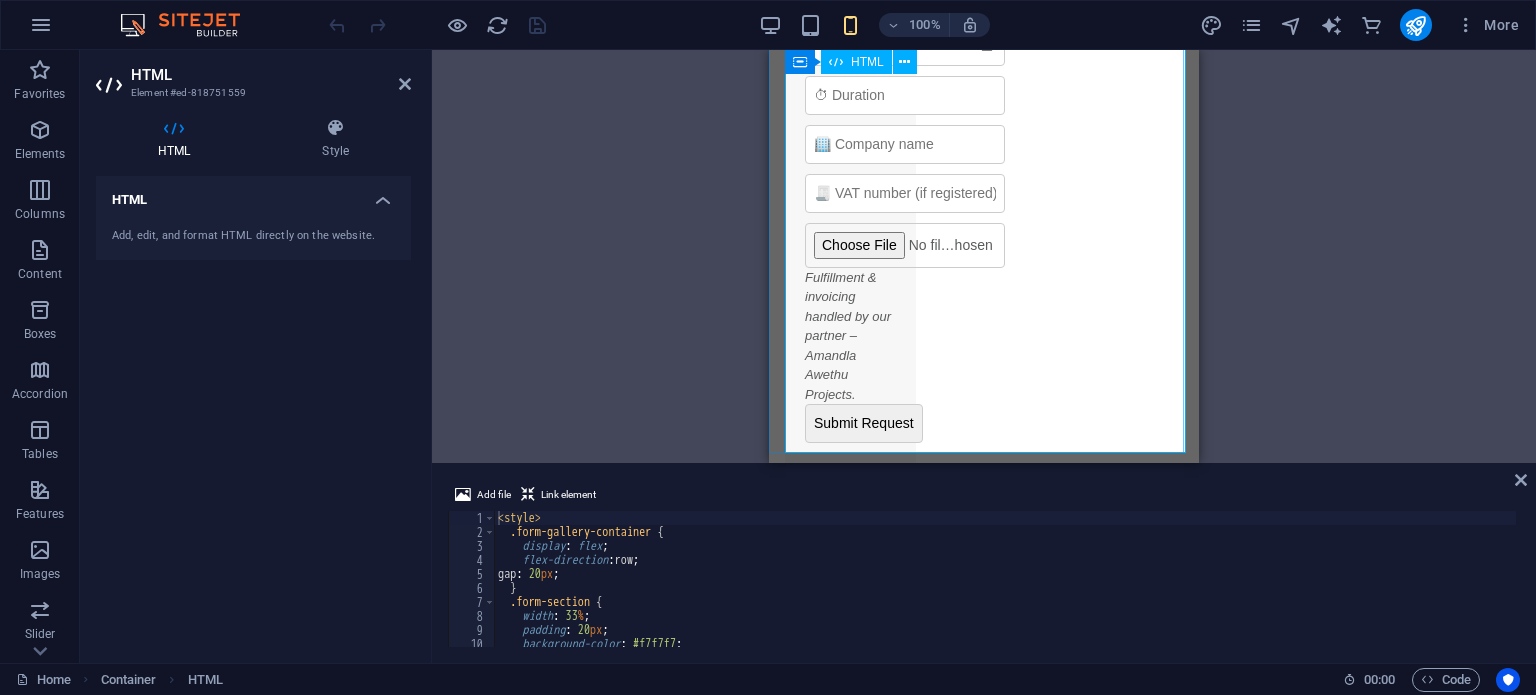 scroll, scrollTop: 606, scrollLeft: 0, axis: vertical 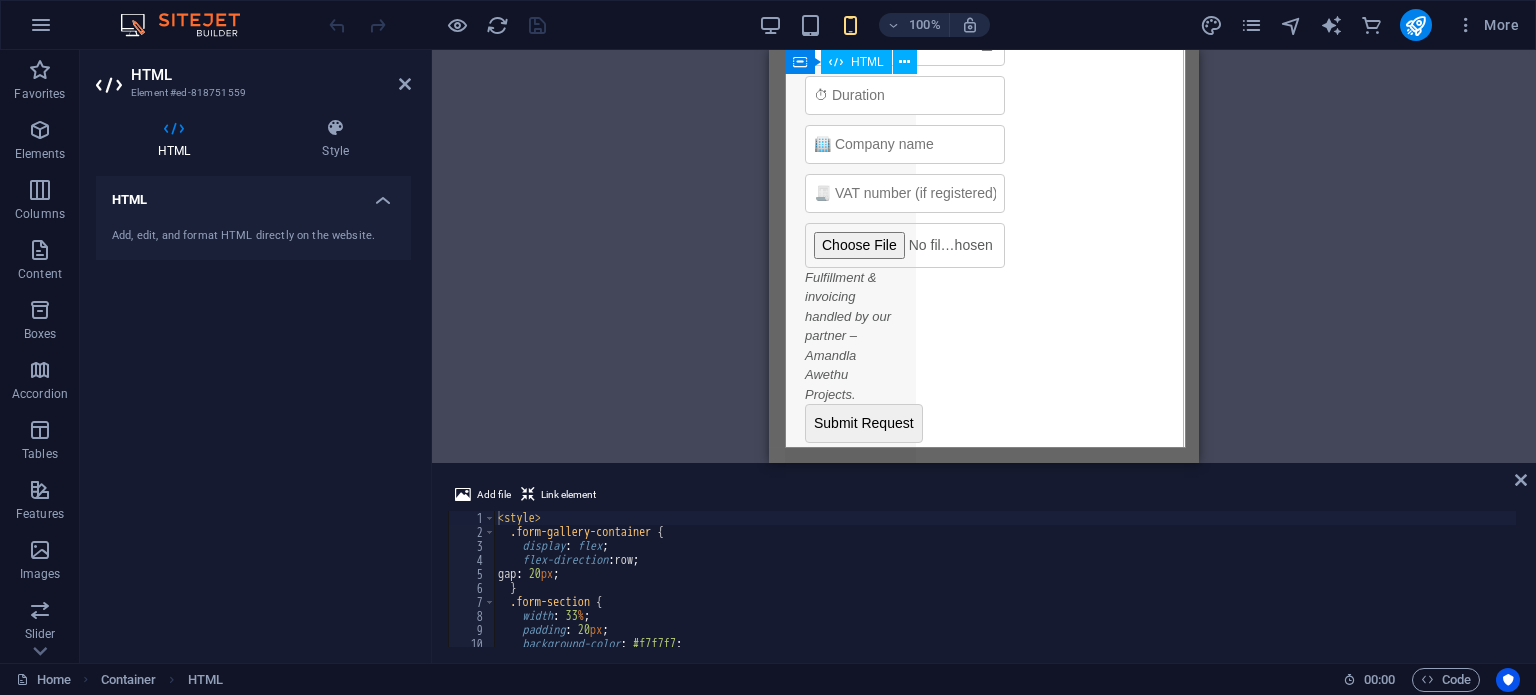 click on "Quote Request
📞 WhatsApp: 061-547-1039
Please provide the following info, as it impacts pricing:
Fulfillment & invoicing handled by our partner – Amandla Awethu Projects.
Submit Request
Please select the equipment you need for your project" at bounding box center [984, 39] 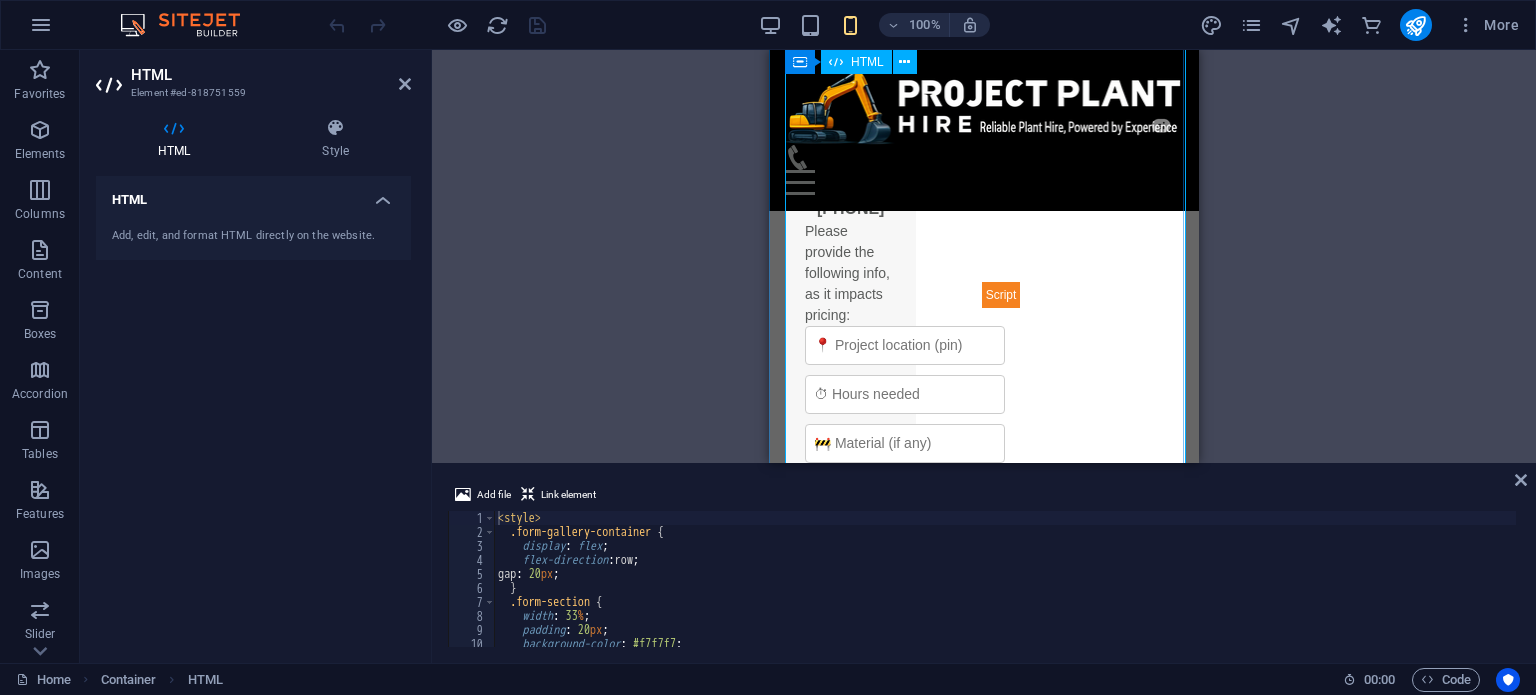 scroll, scrollTop: 95, scrollLeft: 0, axis: vertical 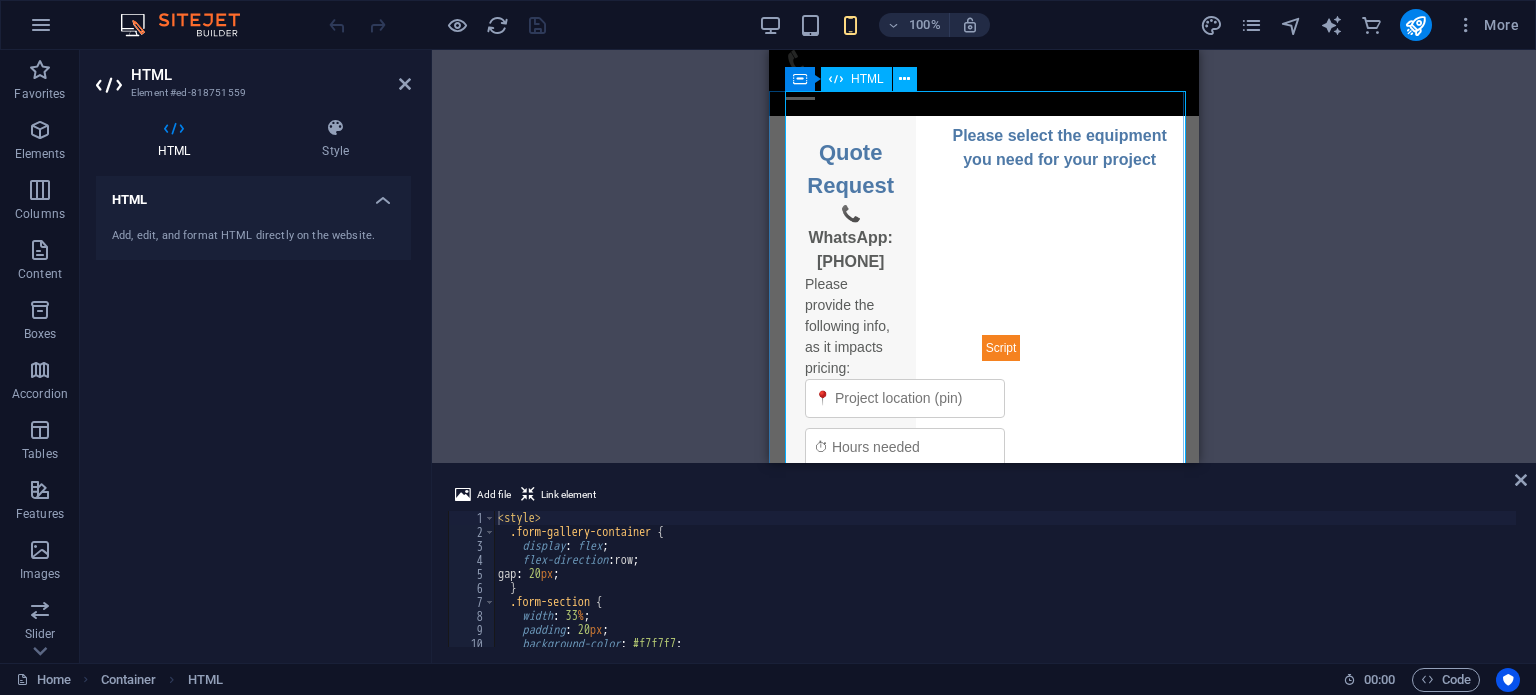 click on "HTML" at bounding box center (867, 79) 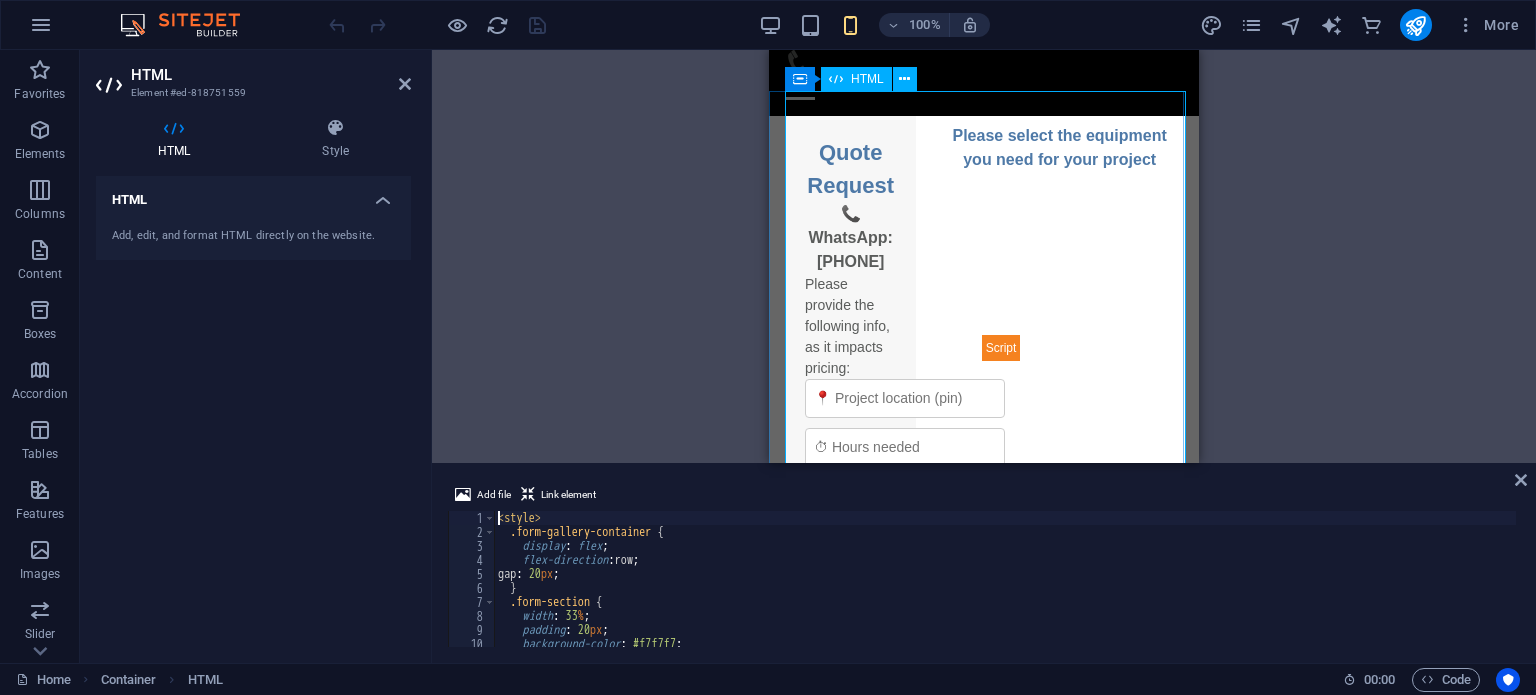 click on "Quote Request
📞 WhatsApp: 061-547-1039
Please provide the following info, as it impacts pricing:
Fulfillment & invoicing handled by our partner – Amandla Awethu Projects.
Submit Request
Please select the equipment you need for your project" at bounding box center (984, 540) 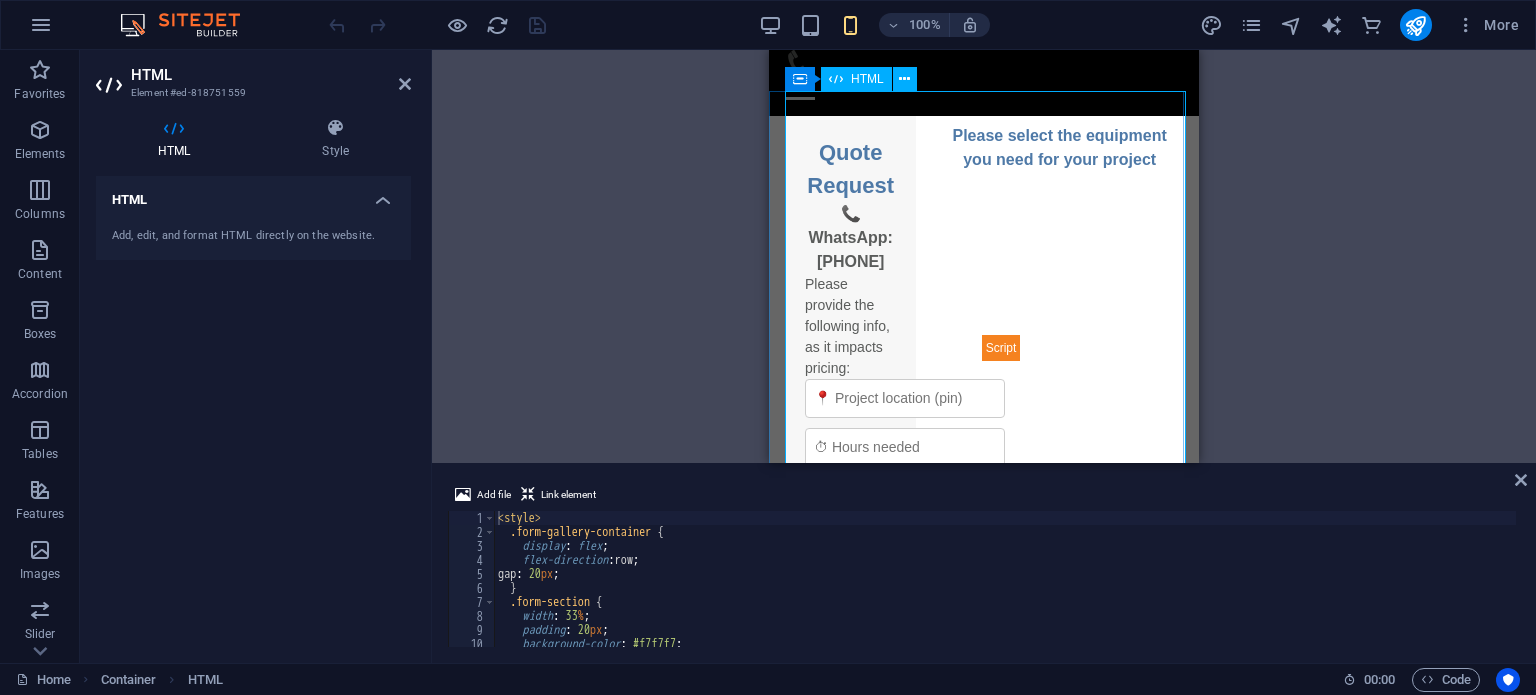 click on "Quote Request
📞 WhatsApp: 061-547-1039
Please provide the following info, as it impacts pricing:
Fulfillment & invoicing handled by our partner – Amandla Awethu Projects.
Submit Request
Please select the equipment you need for your project" at bounding box center (984, 540) 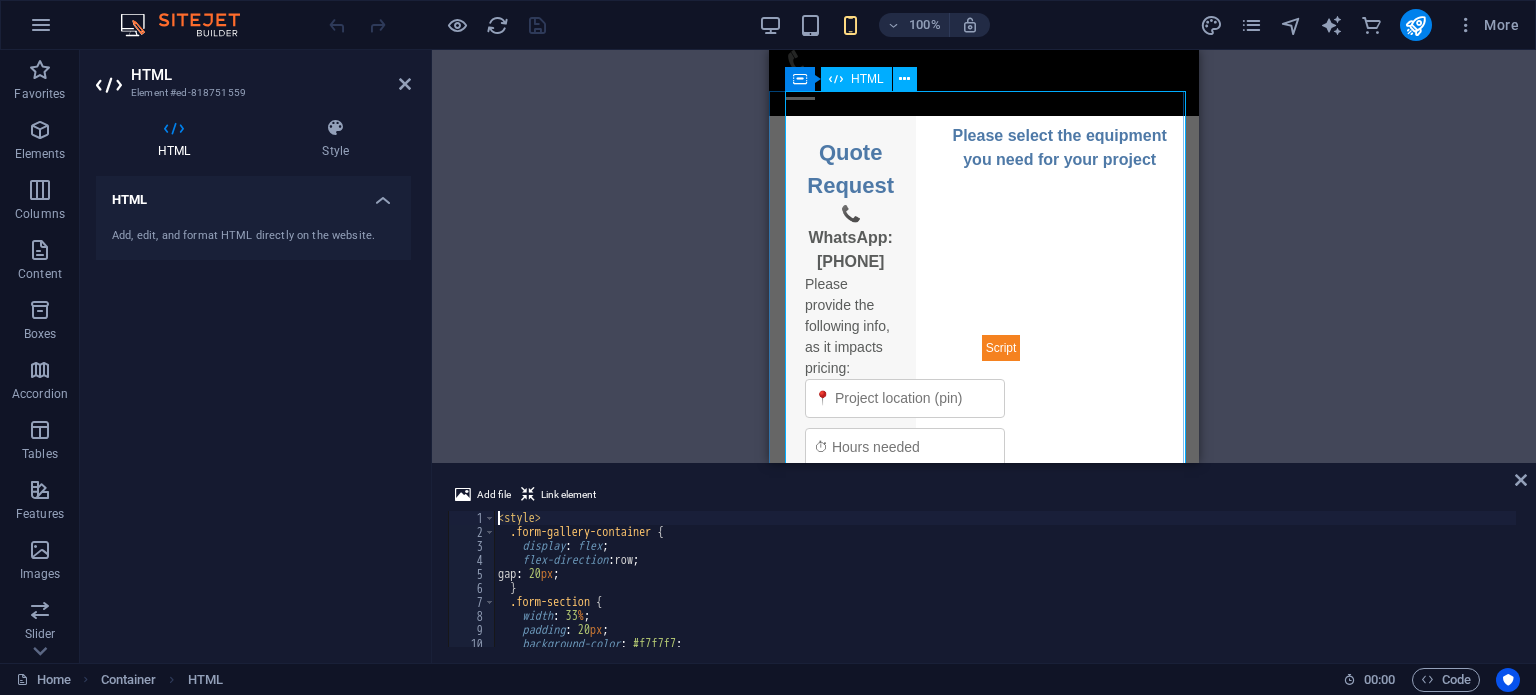 click on "Quote Request
📞 WhatsApp: 061-547-1039
Please provide the following info, as it impacts pricing:
Fulfillment & invoicing handled by our partner – Amandla Awethu Projects.
Submit Request
Please select the equipment you need for your project" at bounding box center (984, 540) 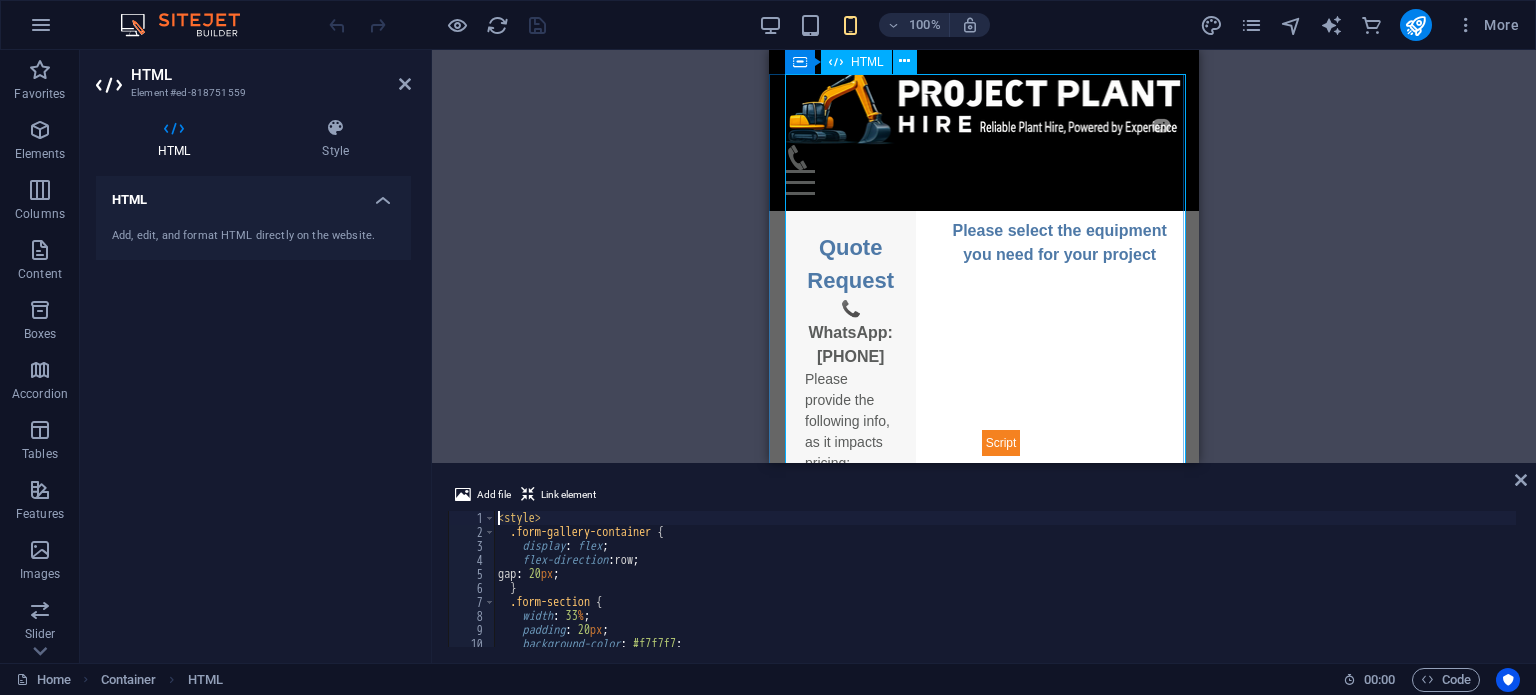 scroll, scrollTop: 333, scrollLeft: 0, axis: vertical 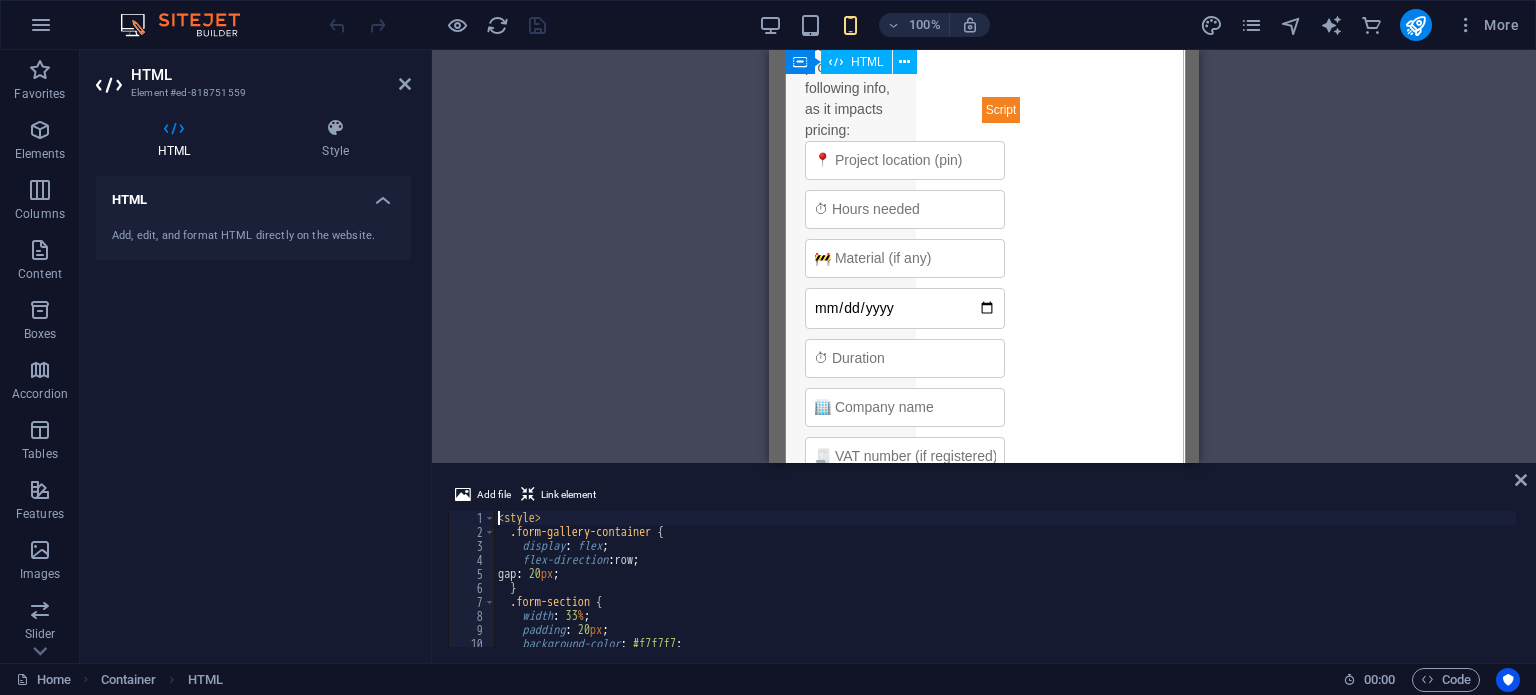 click on "Quote Request
📞 WhatsApp: 061-547-1039
Please provide the following info, as it impacts pricing:
Fulfillment & invoicing handled by our partner – Amandla Awethu Projects.
Submit Request
Please select the equipment you need for your project" at bounding box center (984, 302) 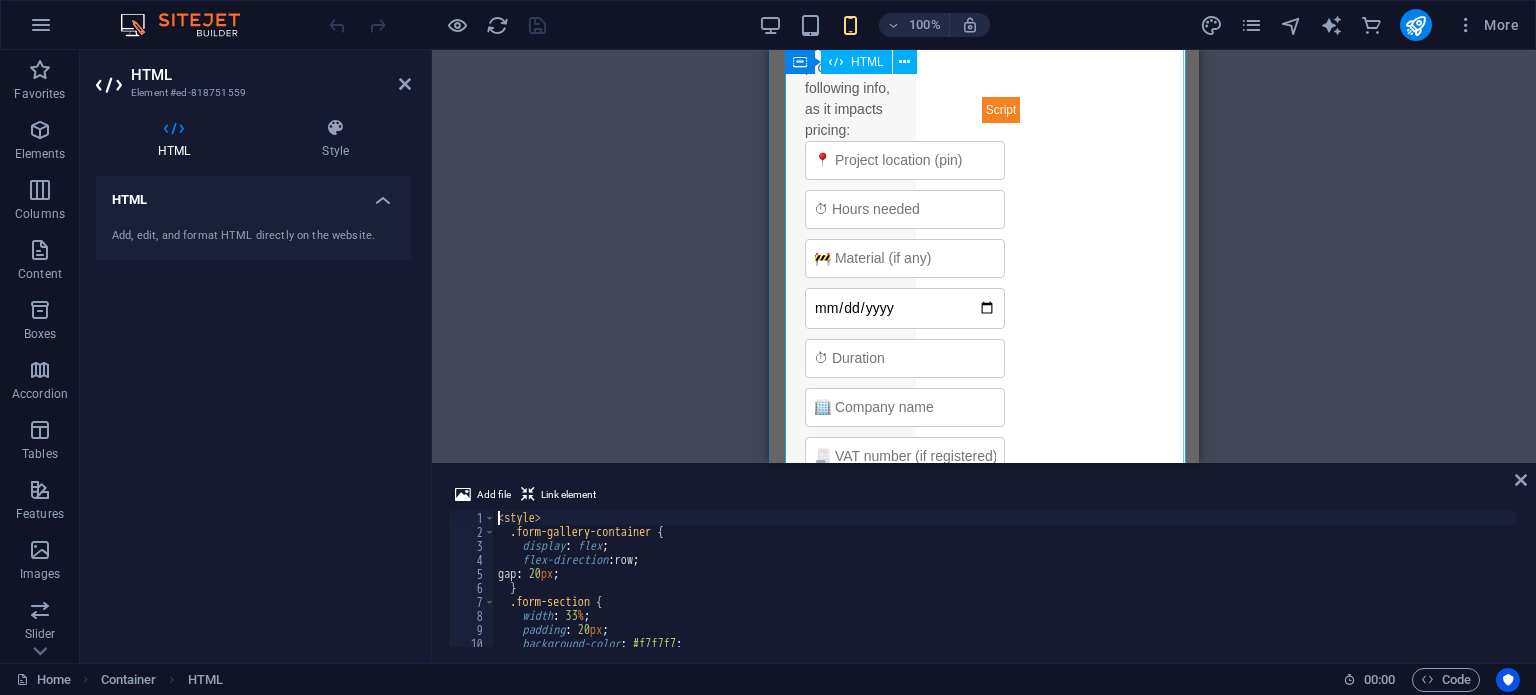 click at bounding box center (905, 209) 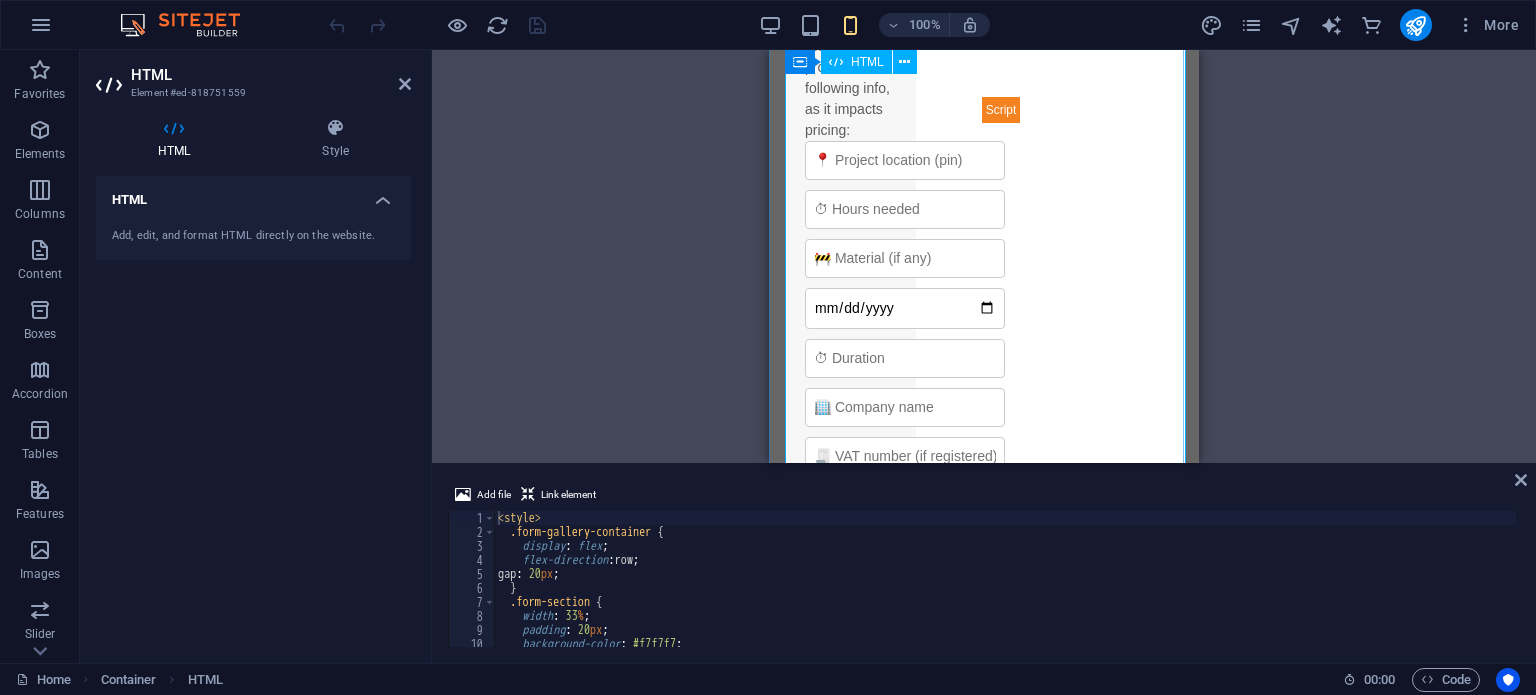 click on "Quote Request
📞 WhatsApp: 061-547-1039
Please provide the following info, as it impacts pricing:
Fulfillment & invoicing handled by our partner – Amandla Awethu Projects.
Submit Request
Please select the equipment you need for your project" at bounding box center [984, 302] 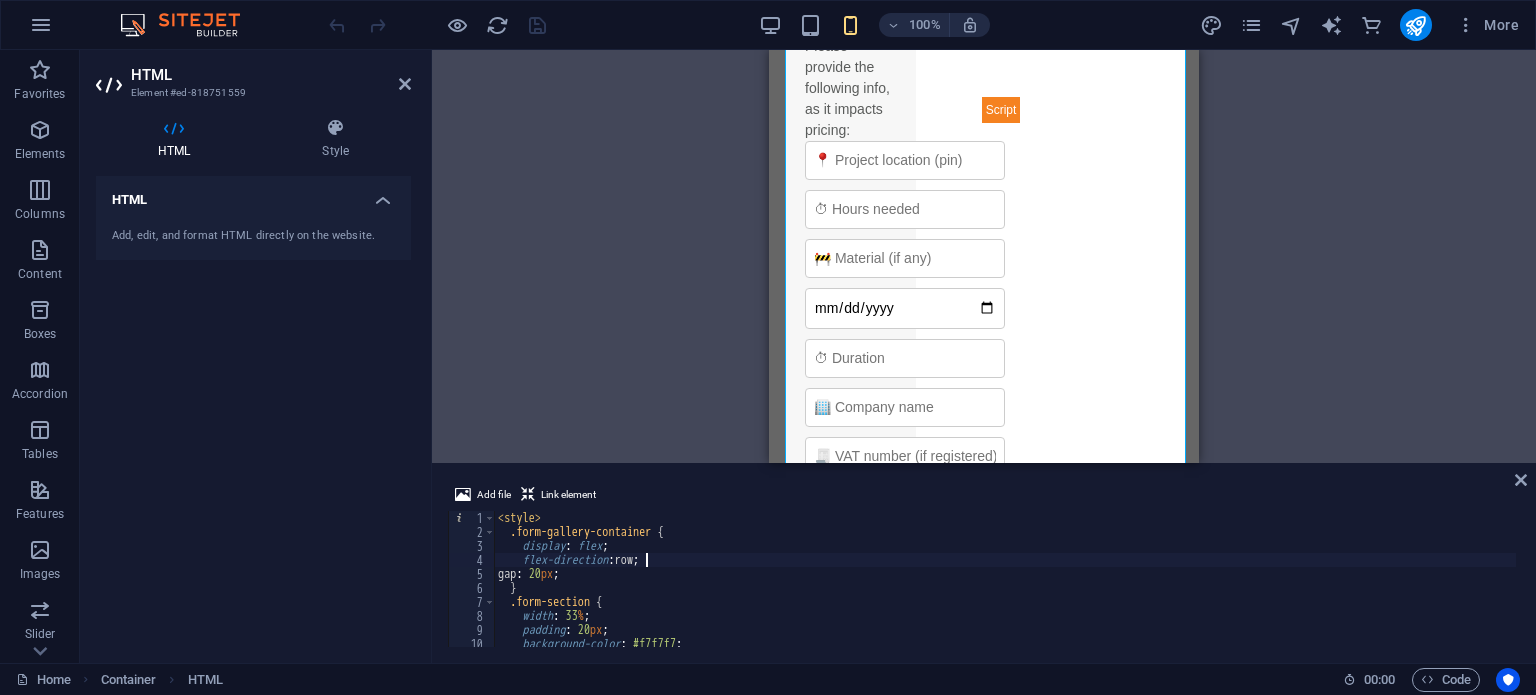 click on "< style >    .form-gallery-container   {      display :   flex ;      flex-direction :  row ;     gap :   20 px ;    }    .form-section   {      width :   33 % ;      padding :   20 px ;      background-color :   #f7f7f7 ;      font-family :   ' Aptos ' ,  sans-serif ;" at bounding box center [1057, 591] 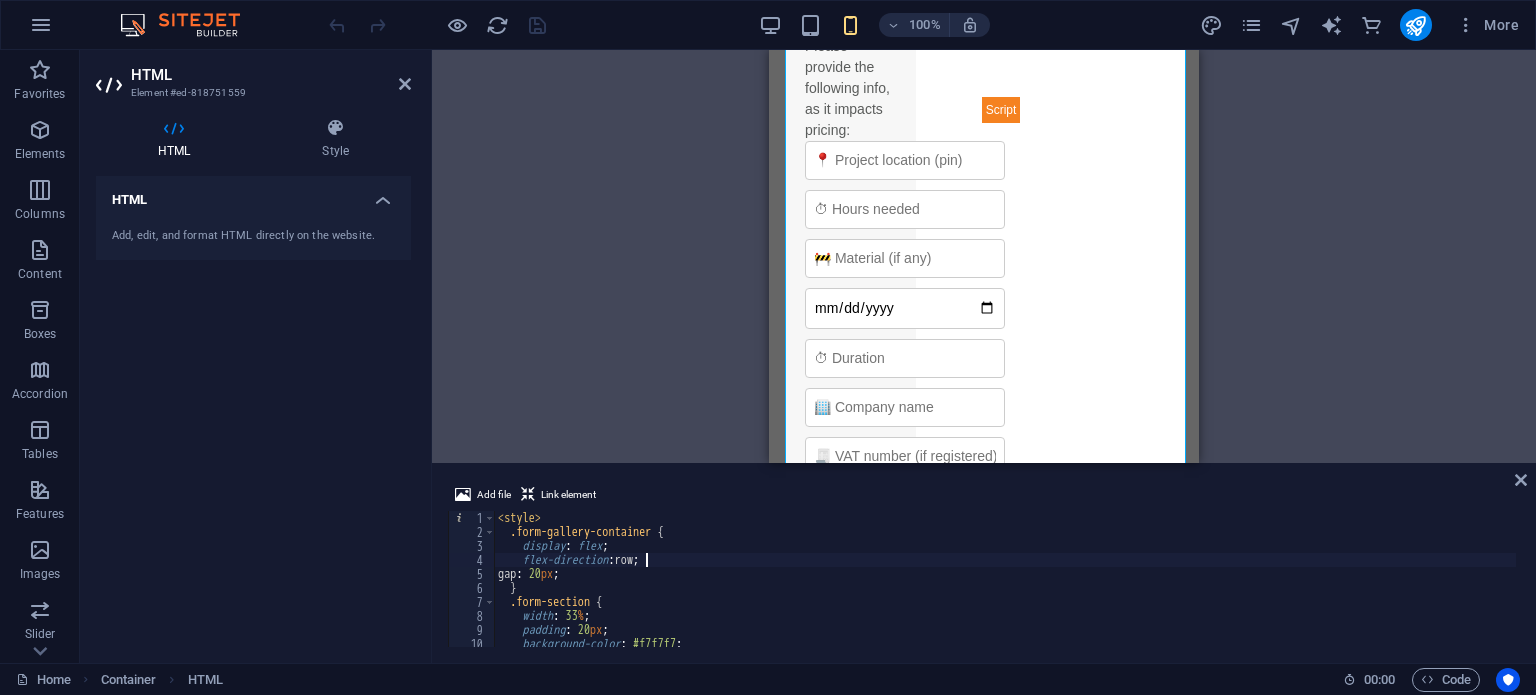 type on "</div>" 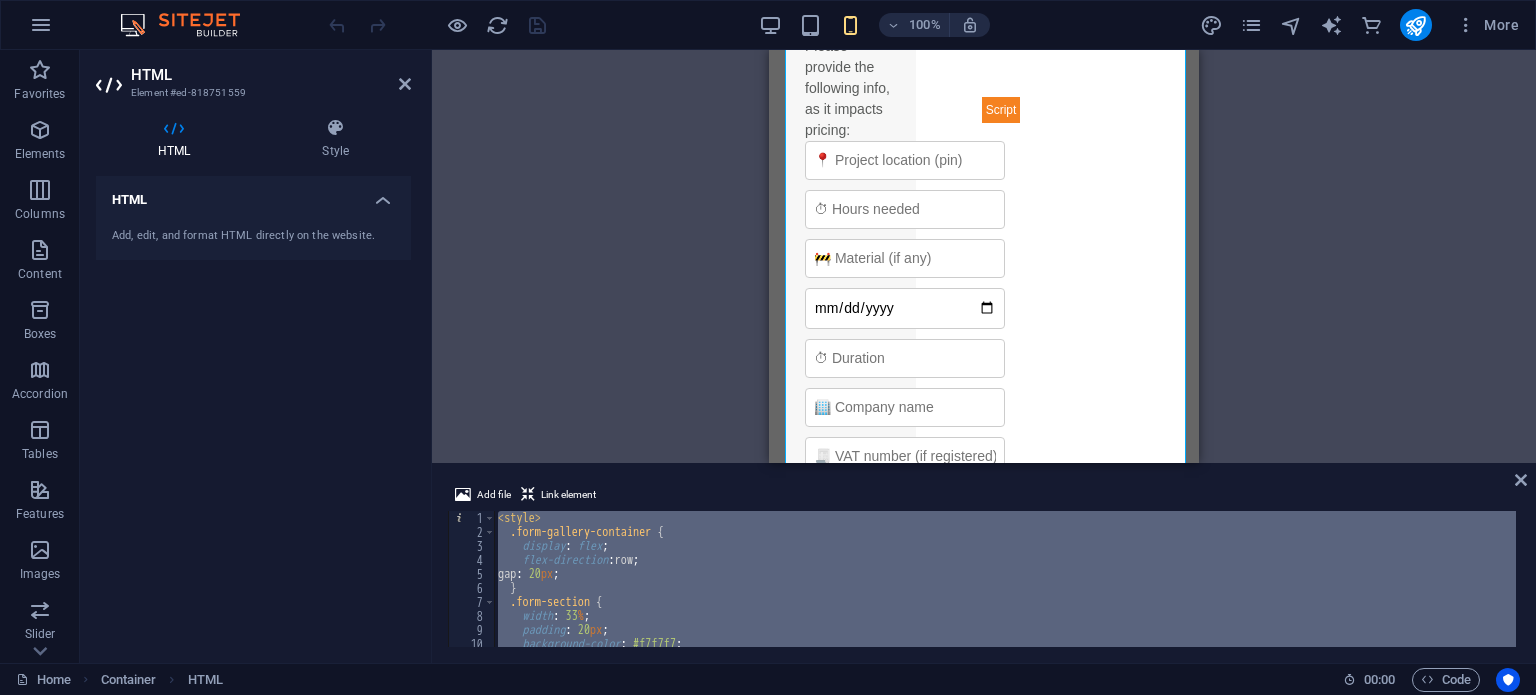 type 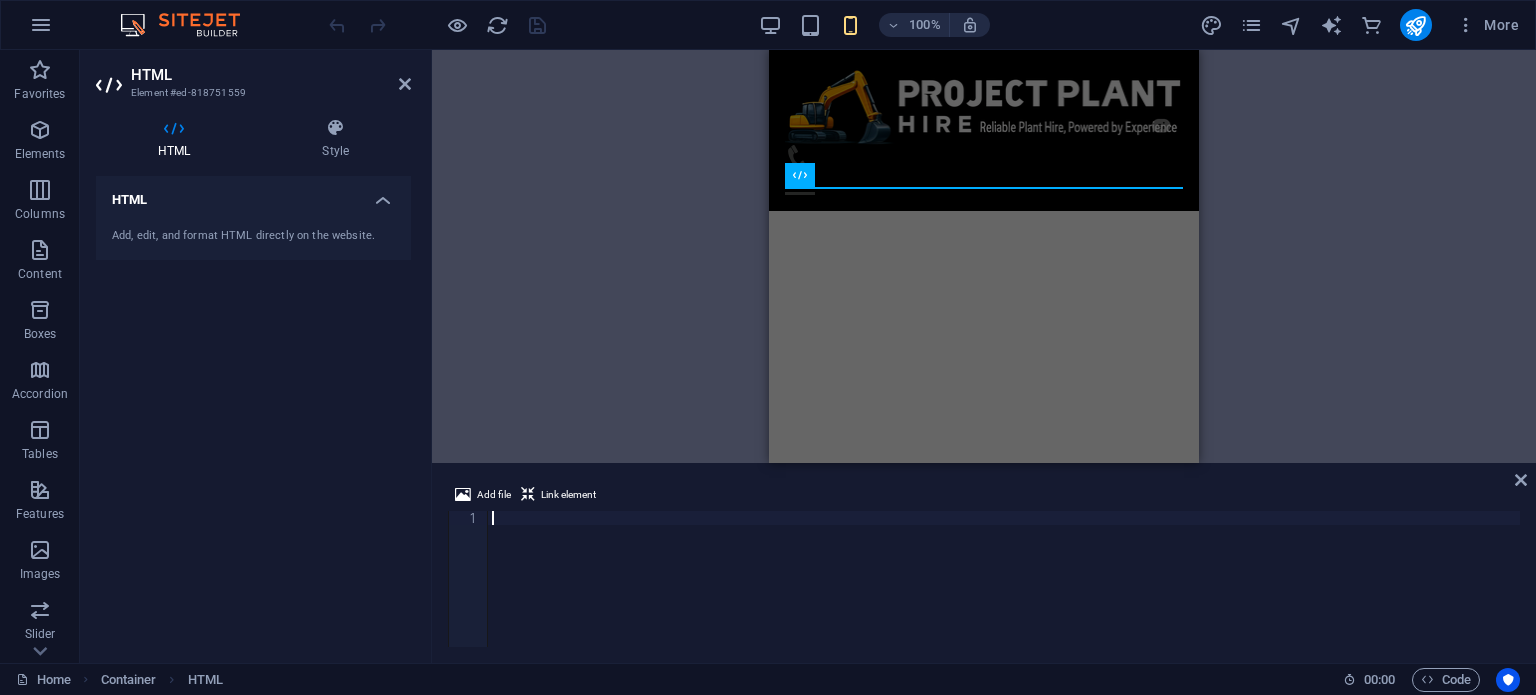 scroll, scrollTop: 0, scrollLeft: 0, axis: both 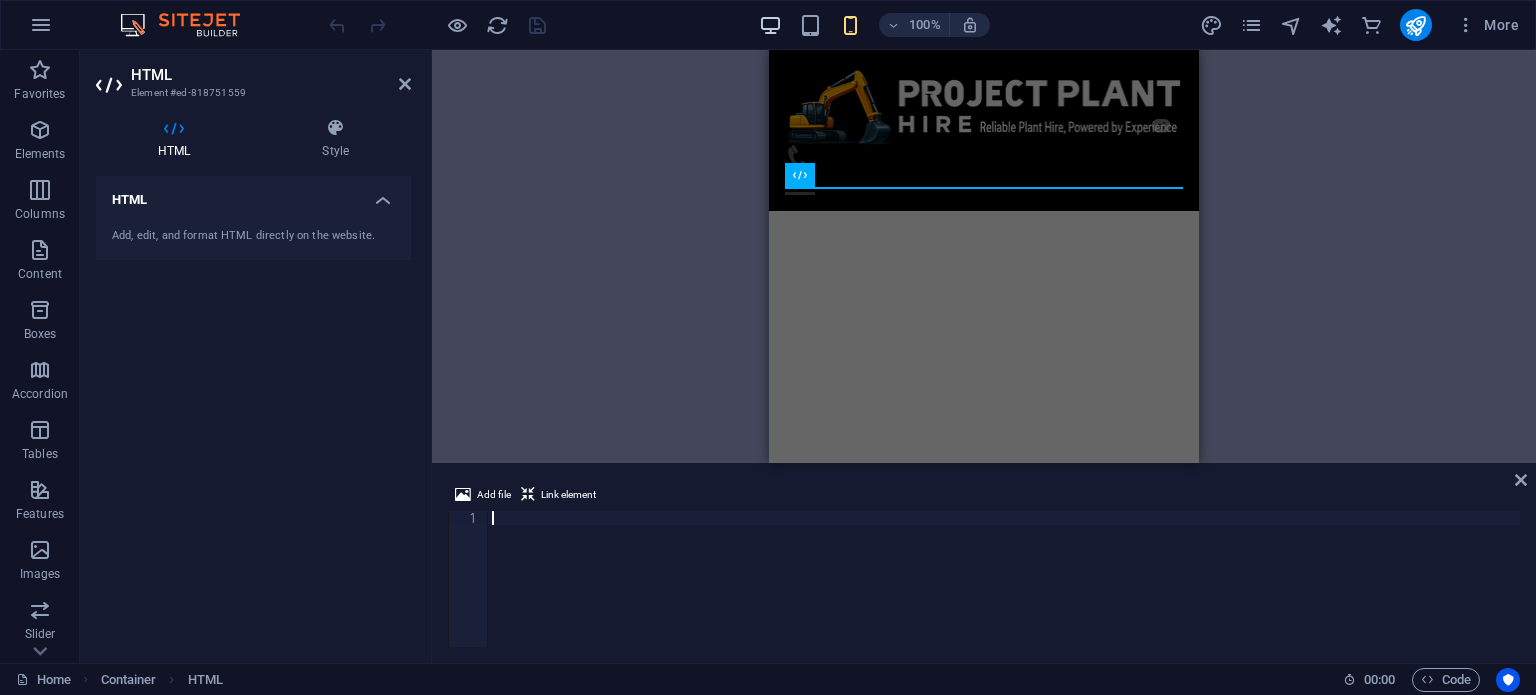 click at bounding box center [770, 25] 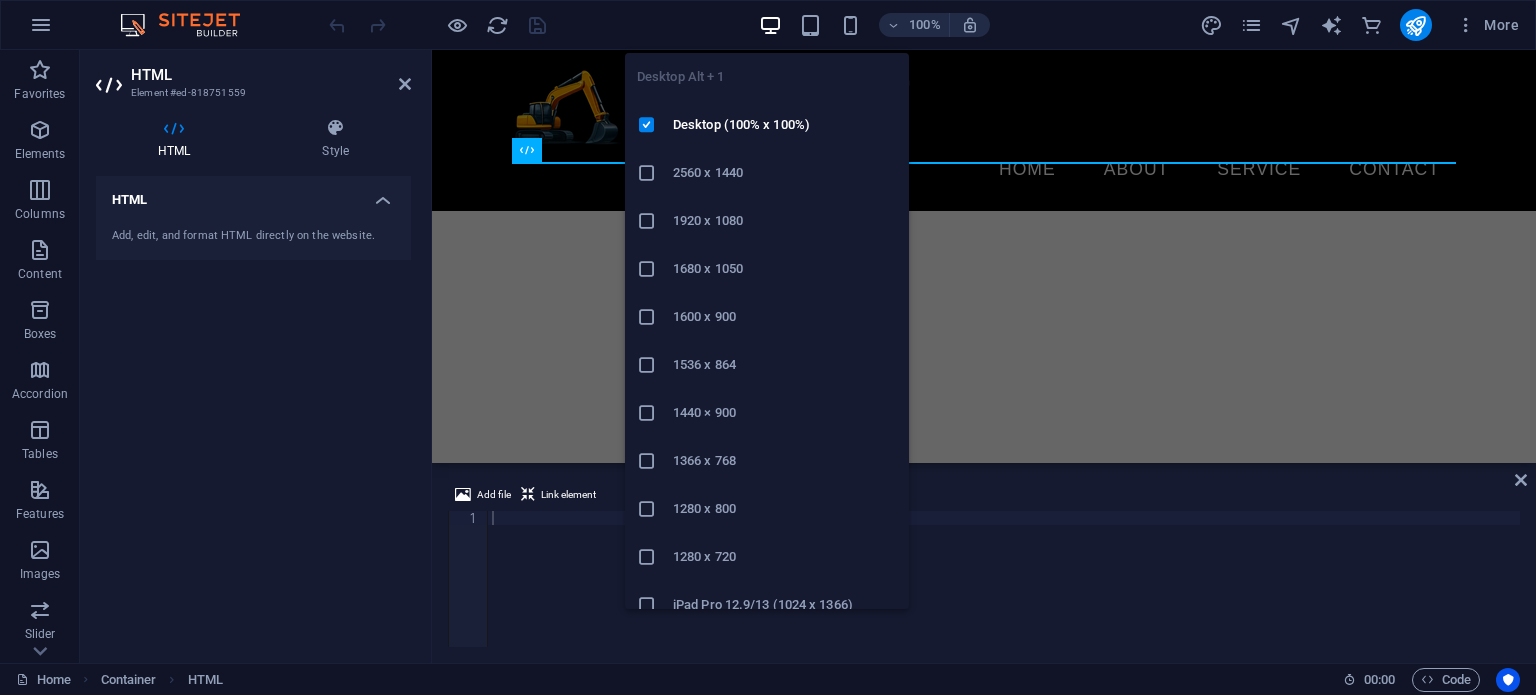 click at bounding box center [770, 25] 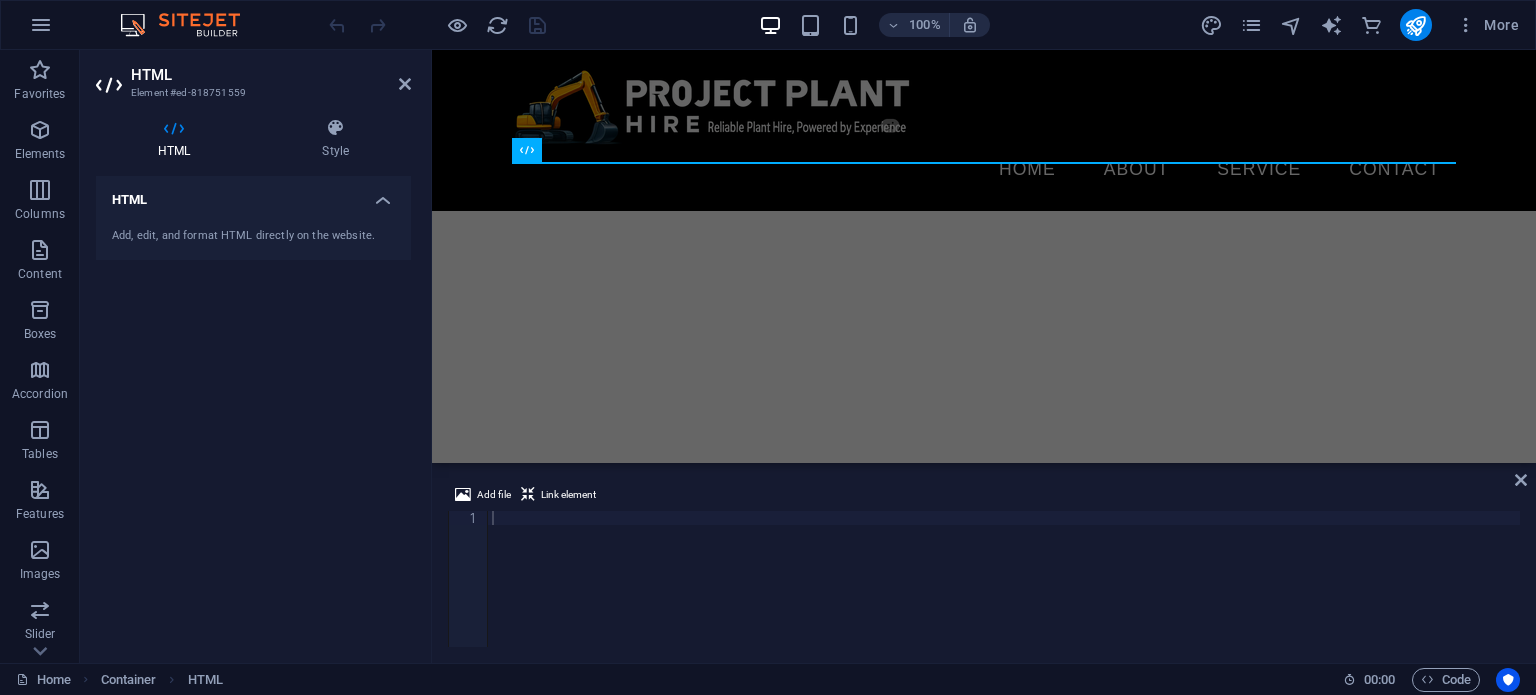 click on "Skip to main content
Menu Home About Service Contact" at bounding box center [984, 130] 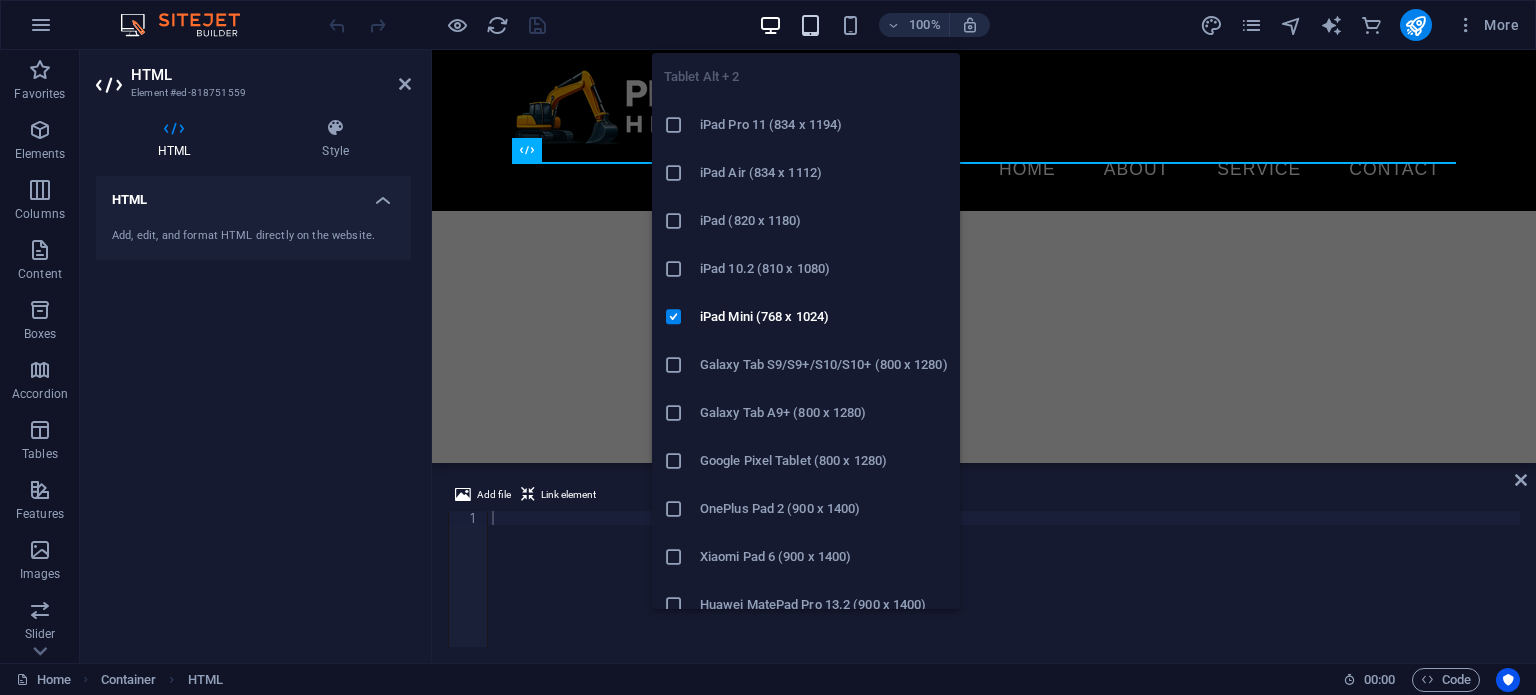 click at bounding box center [810, 25] 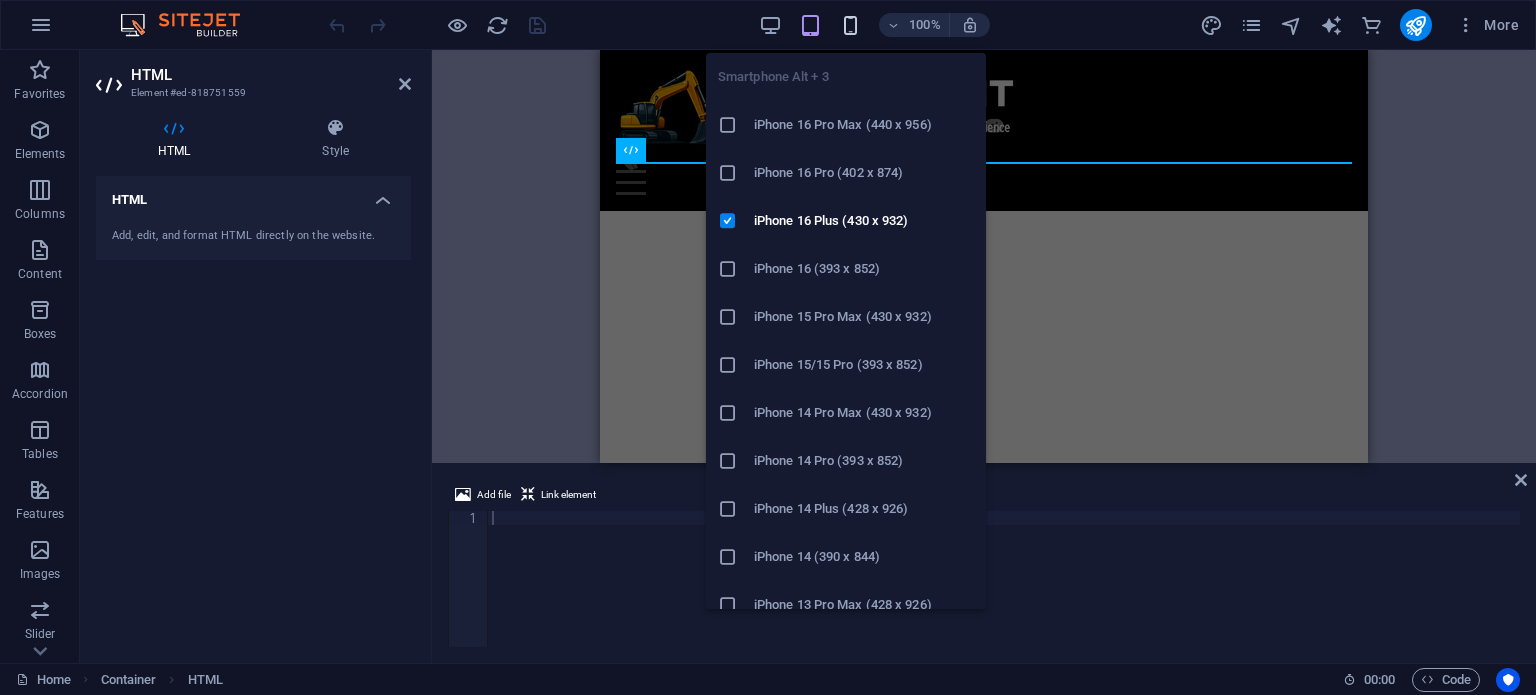 click at bounding box center (850, 25) 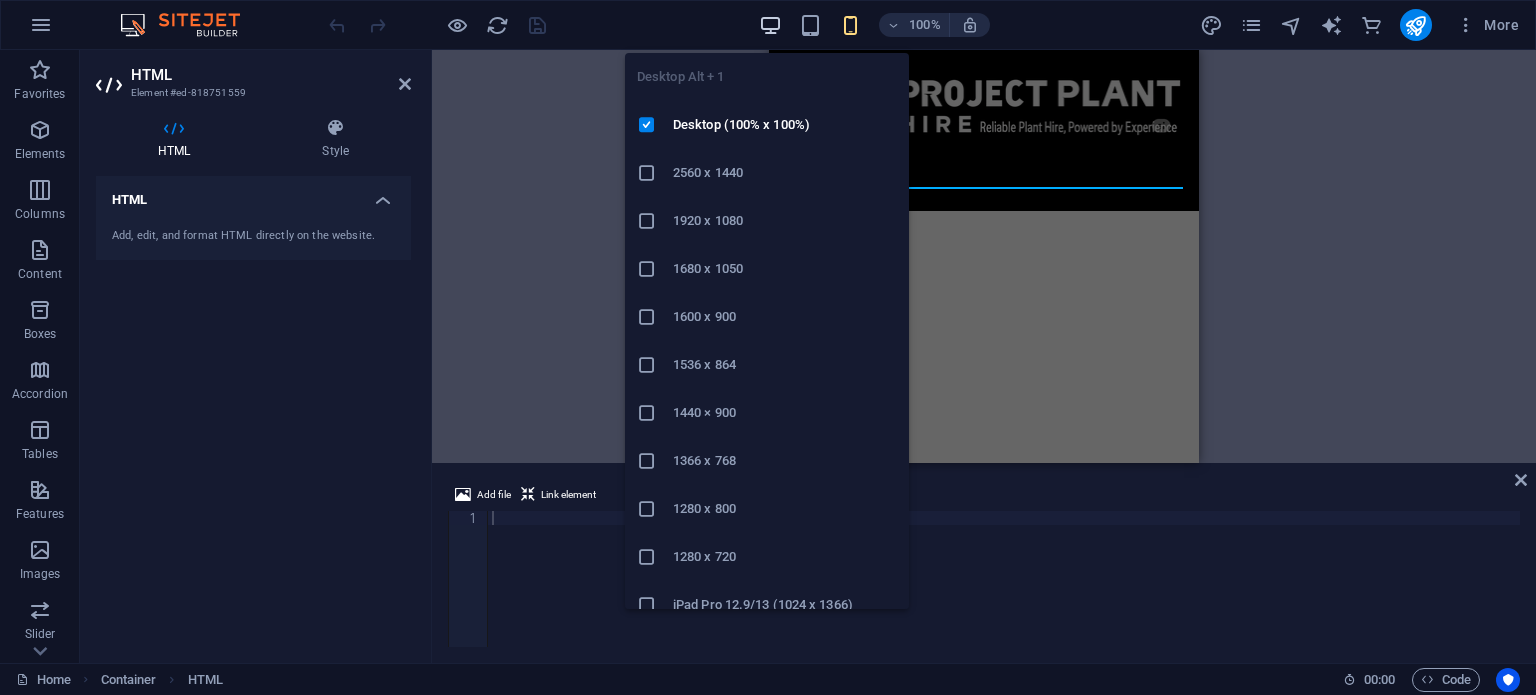 click at bounding box center (770, 25) 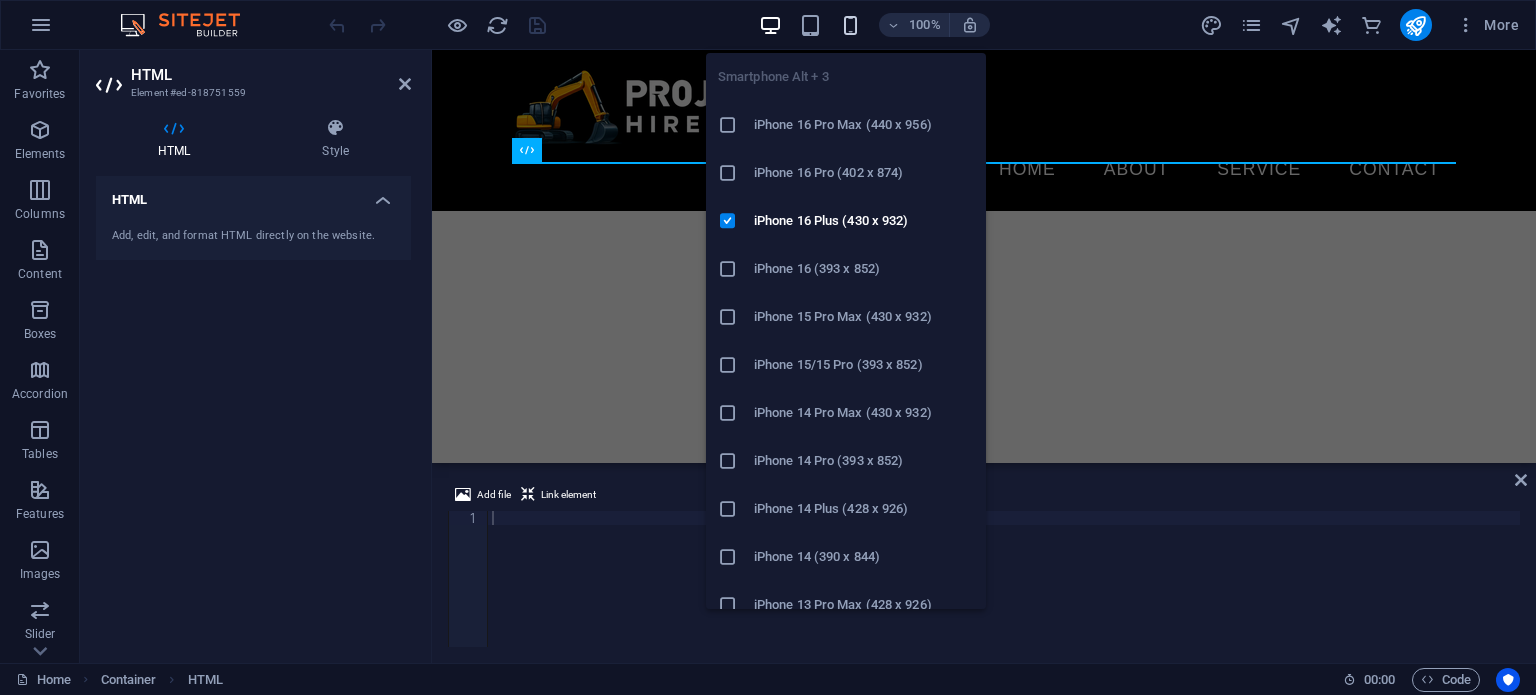 click at bounding box center (850, 25) 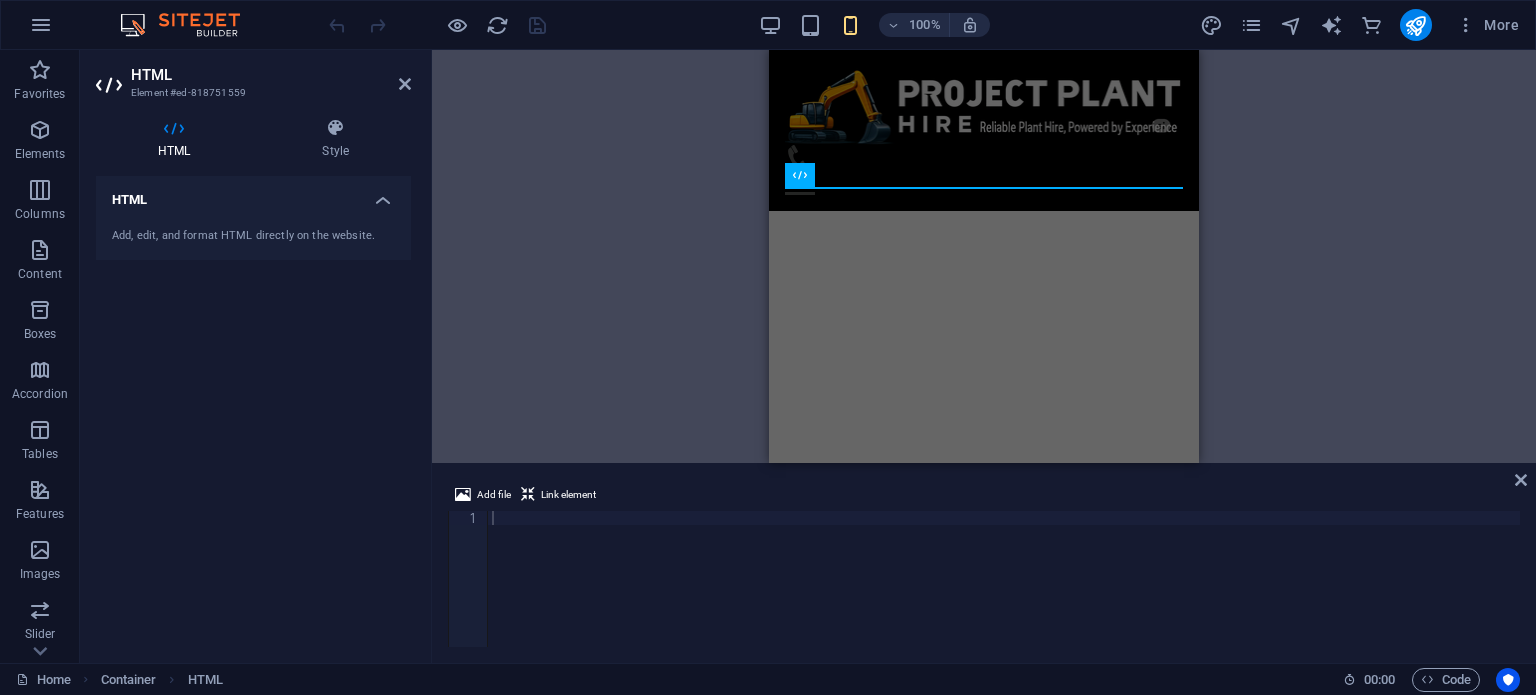 click on "Skip to main content
Menu Home About Service Contact" at bounding box center (984, 130) 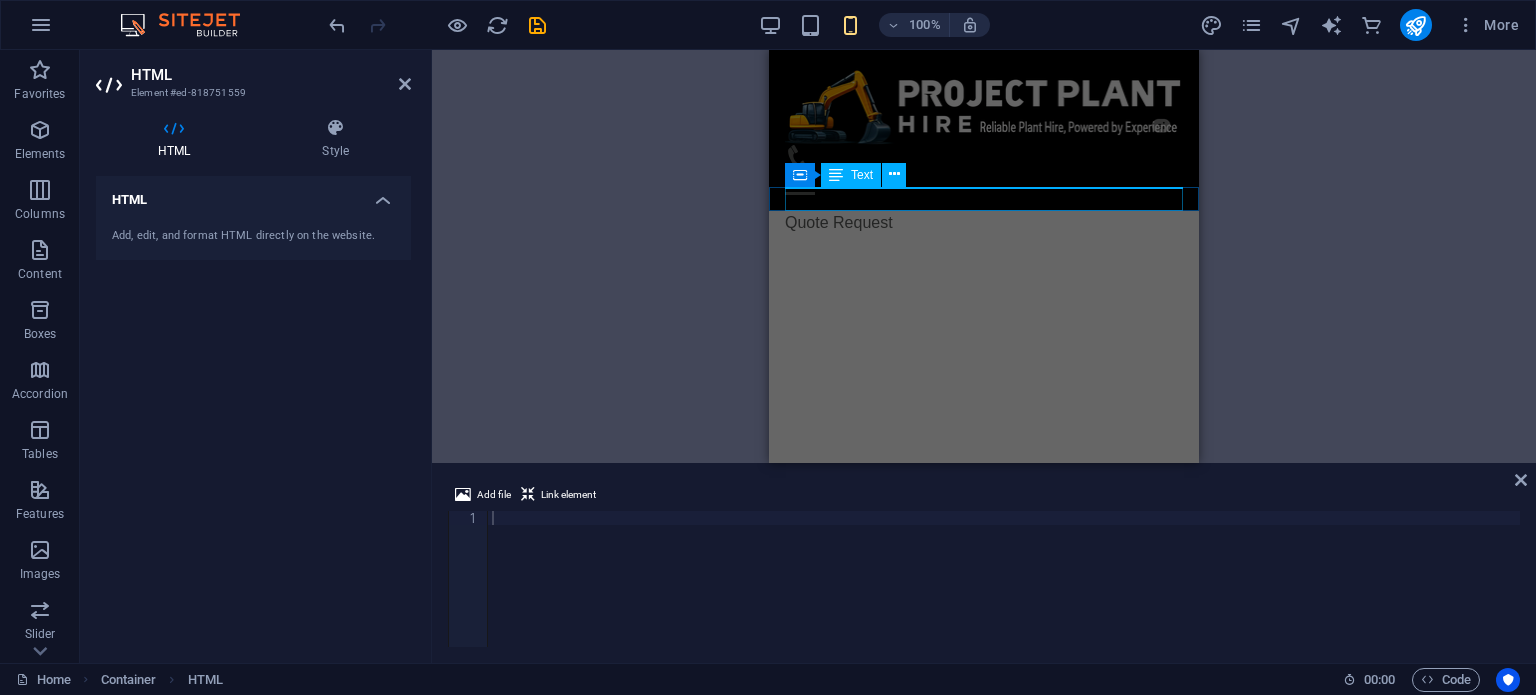 click on "Quote Request" at bounding box center (984, 223) 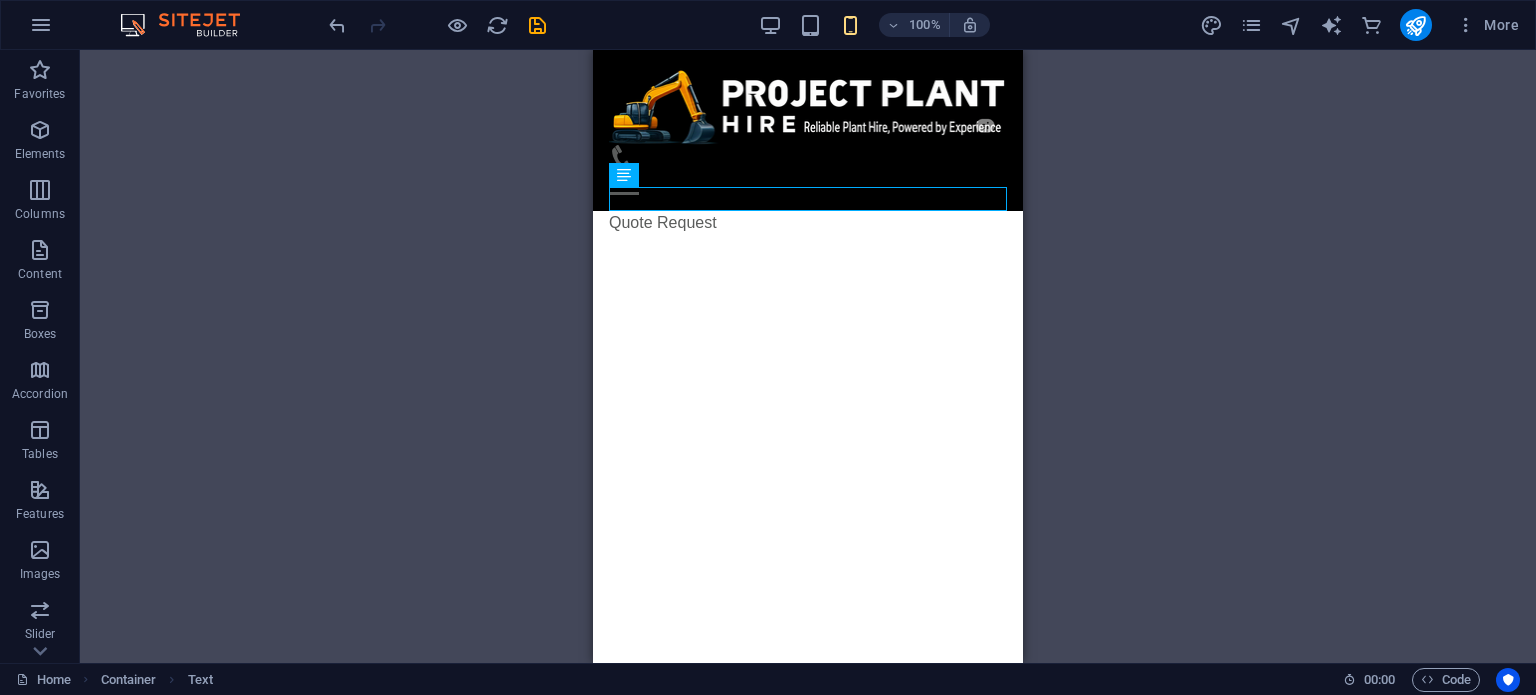 click on "Skip to main content
Menu Home About Service Contact Quote Request" at bounding box center (808, 142) 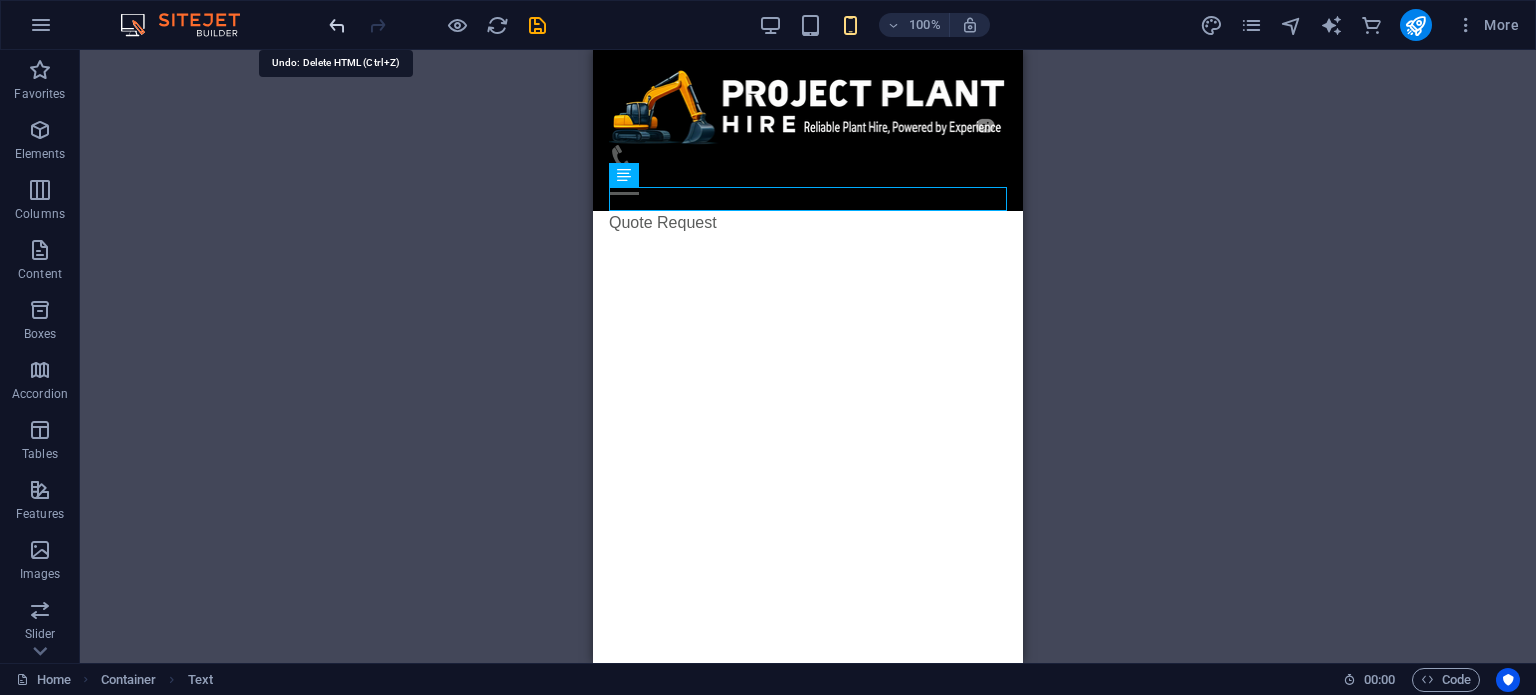 click at bounding box center [337, 25] 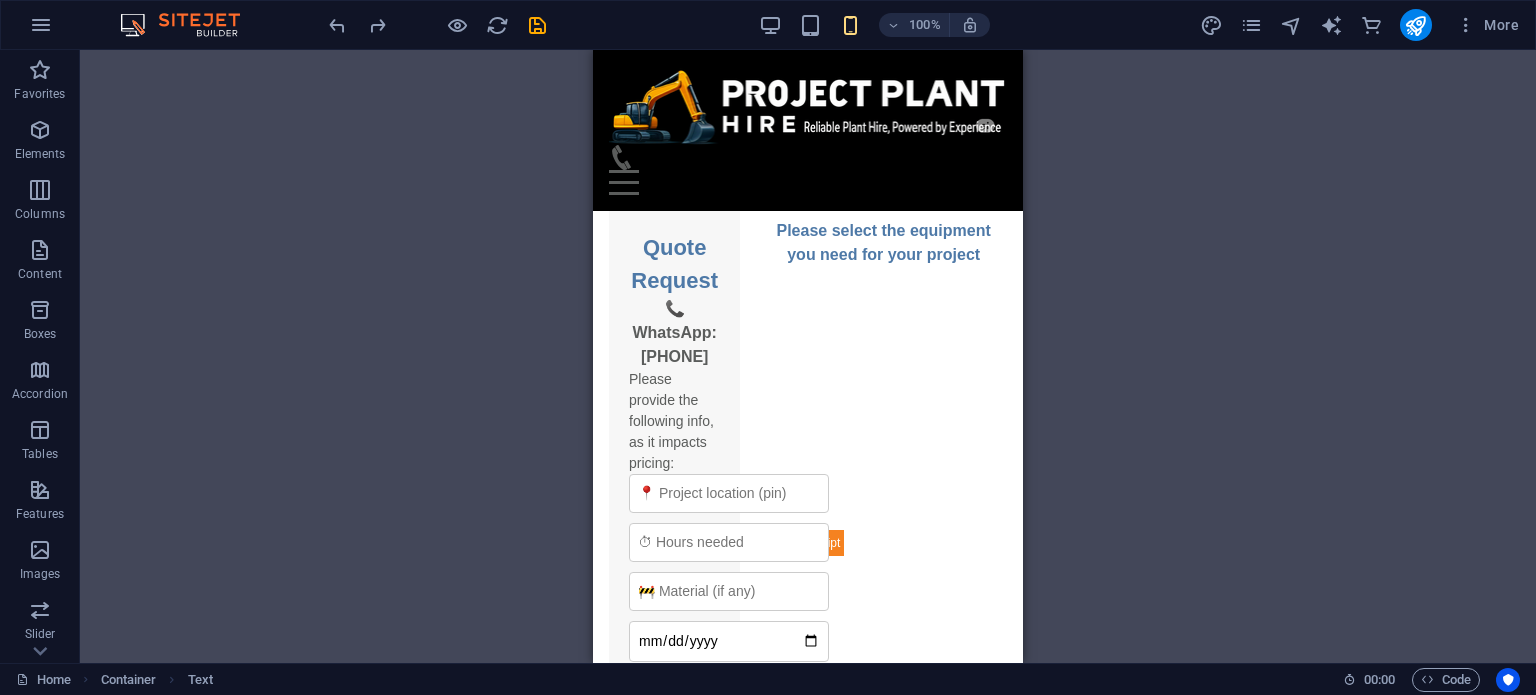 click on "Container   HTML   Menu Bar   Menu Bar   Logo   Container   HTML   Menu   Container   Text" at bounding box center (808, 356) 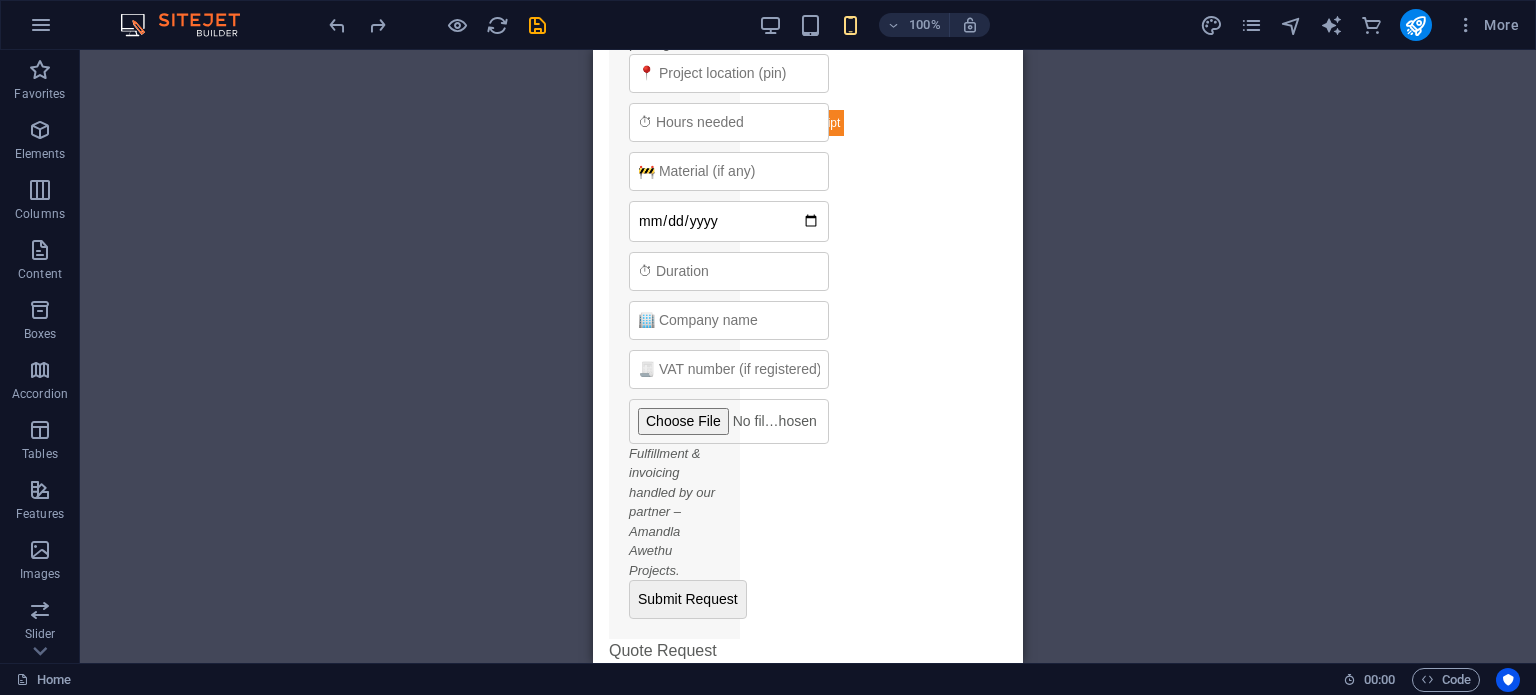 scroll, scrollTop: 0, scrollLeft: 0, axis: both 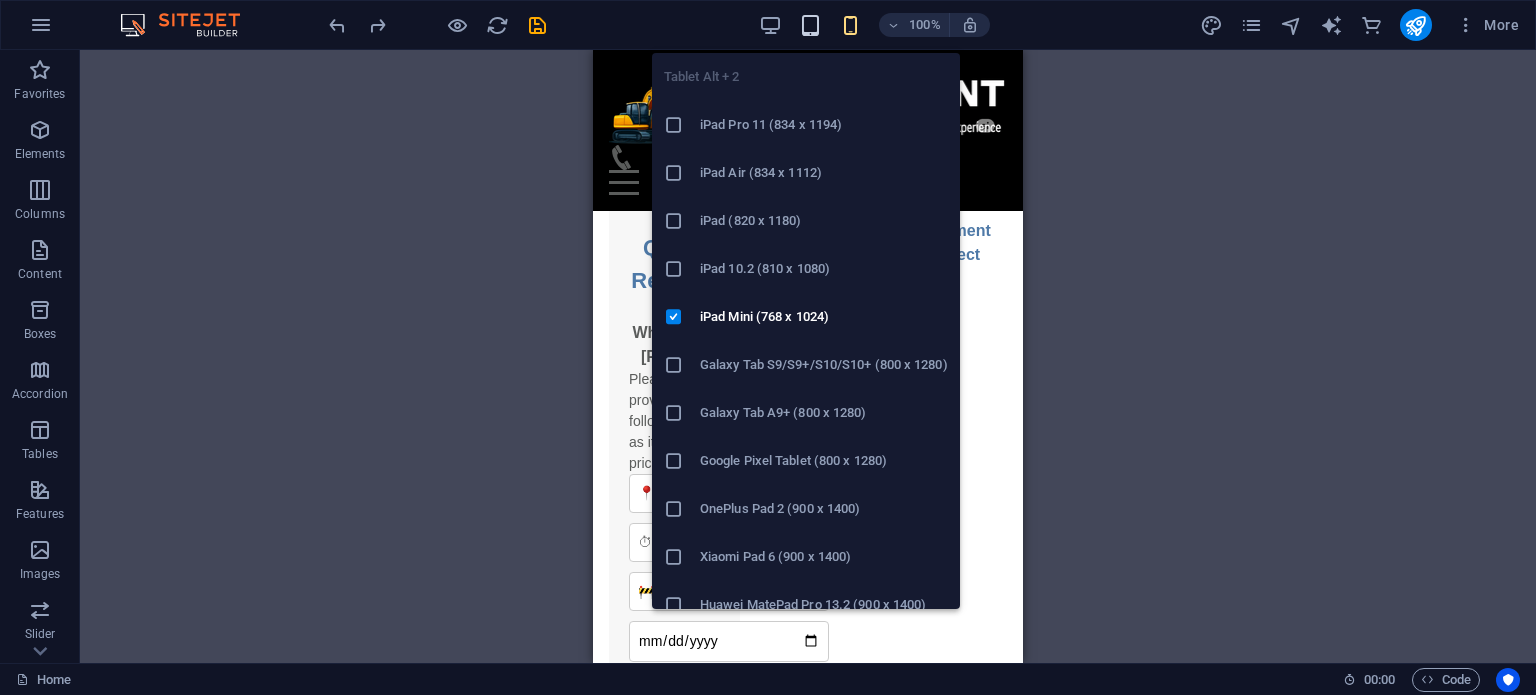 click at bounding box center [810, 25] 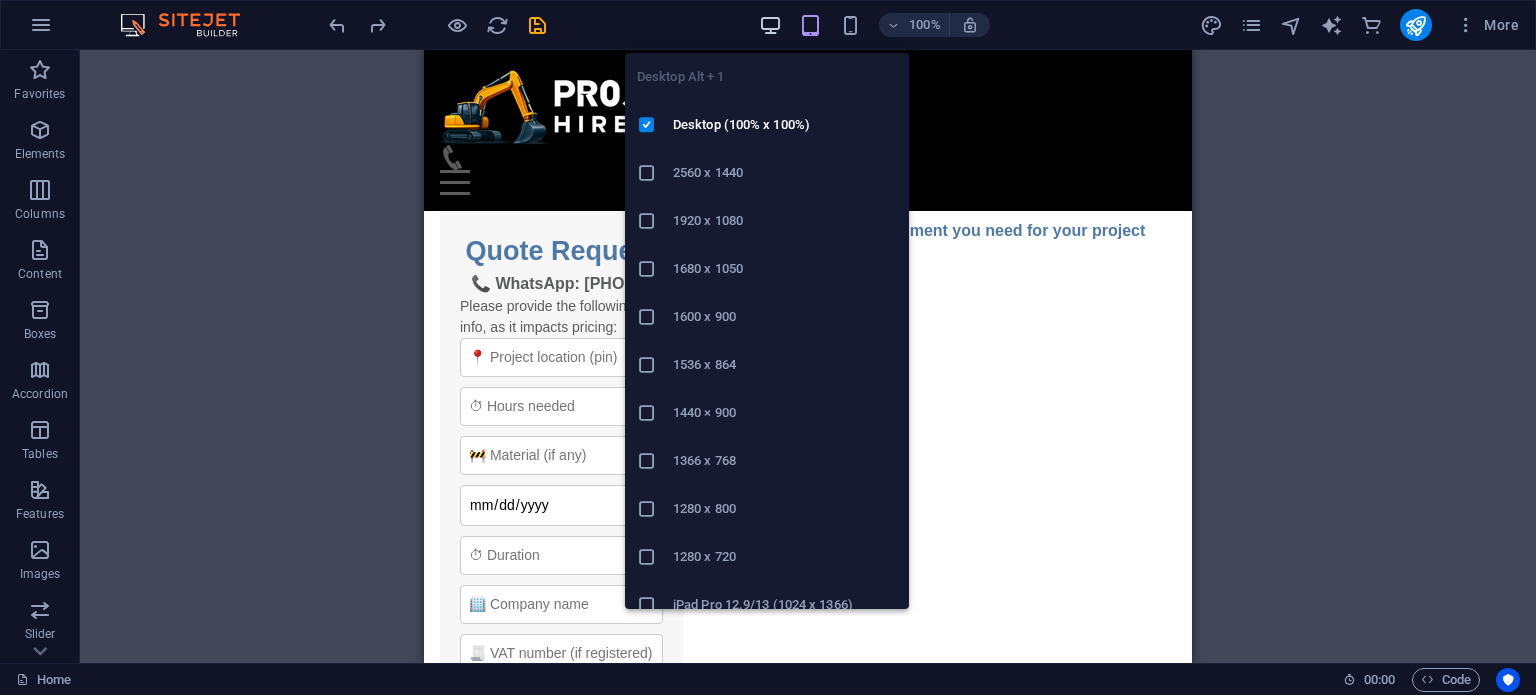 click at bounding box center (770, 25) 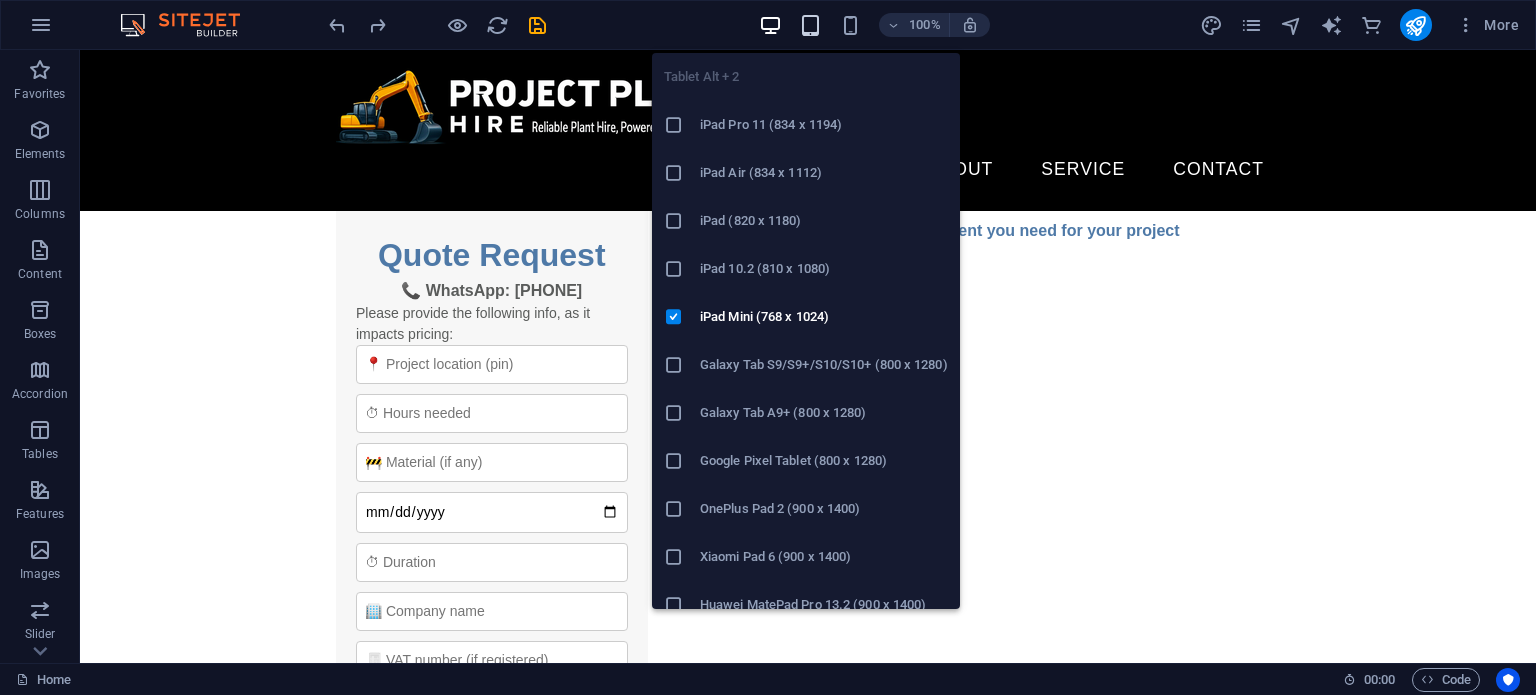 click at bounding box center [810, 25] 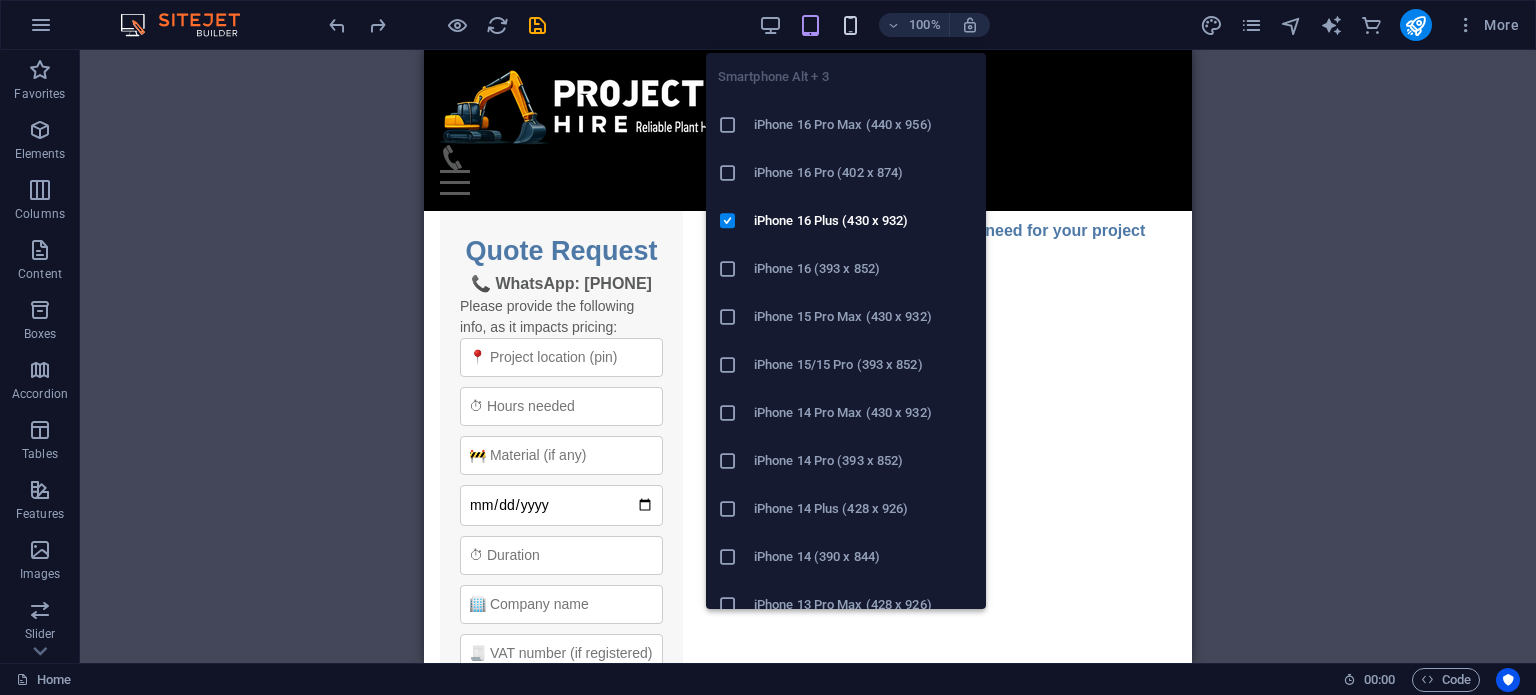 click at bounding box center (850, 25) 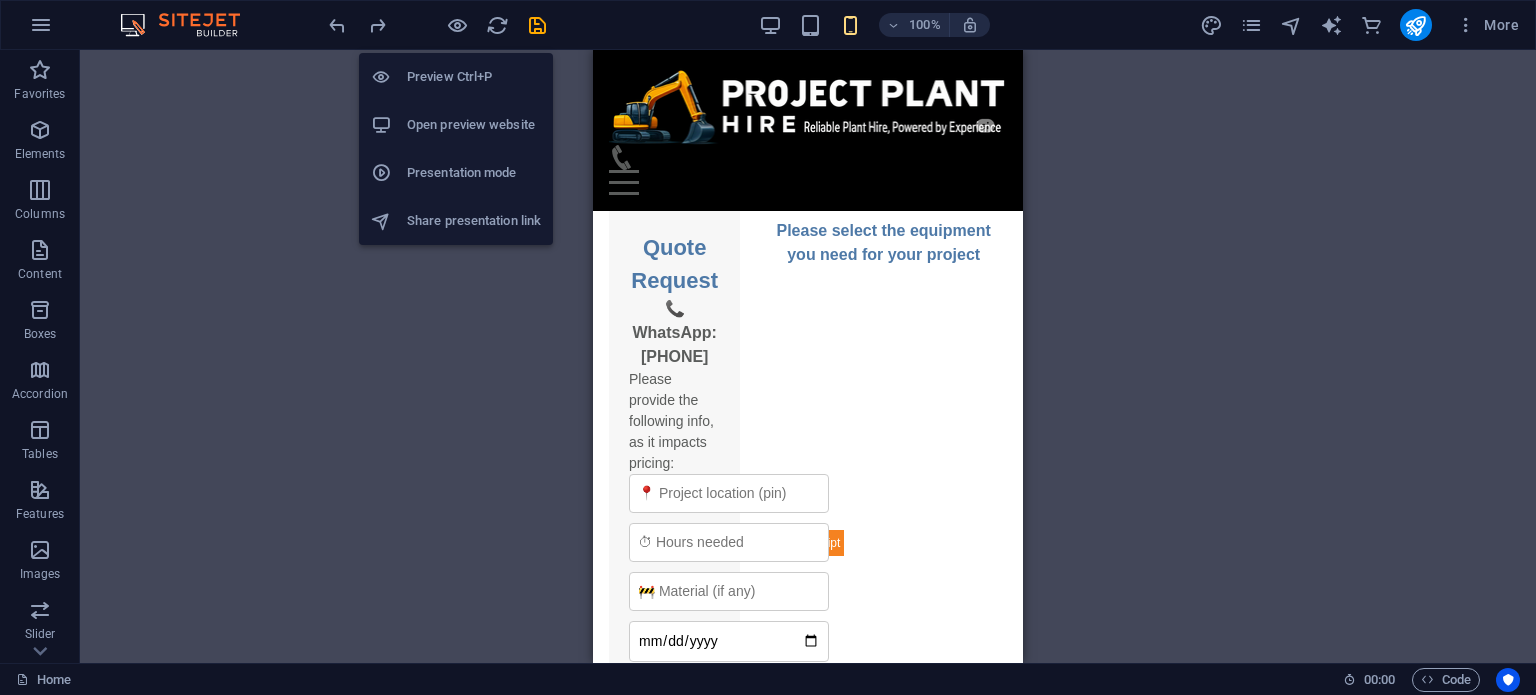 click on "Preview Ctrl+P" at bounding box center (474, 77) 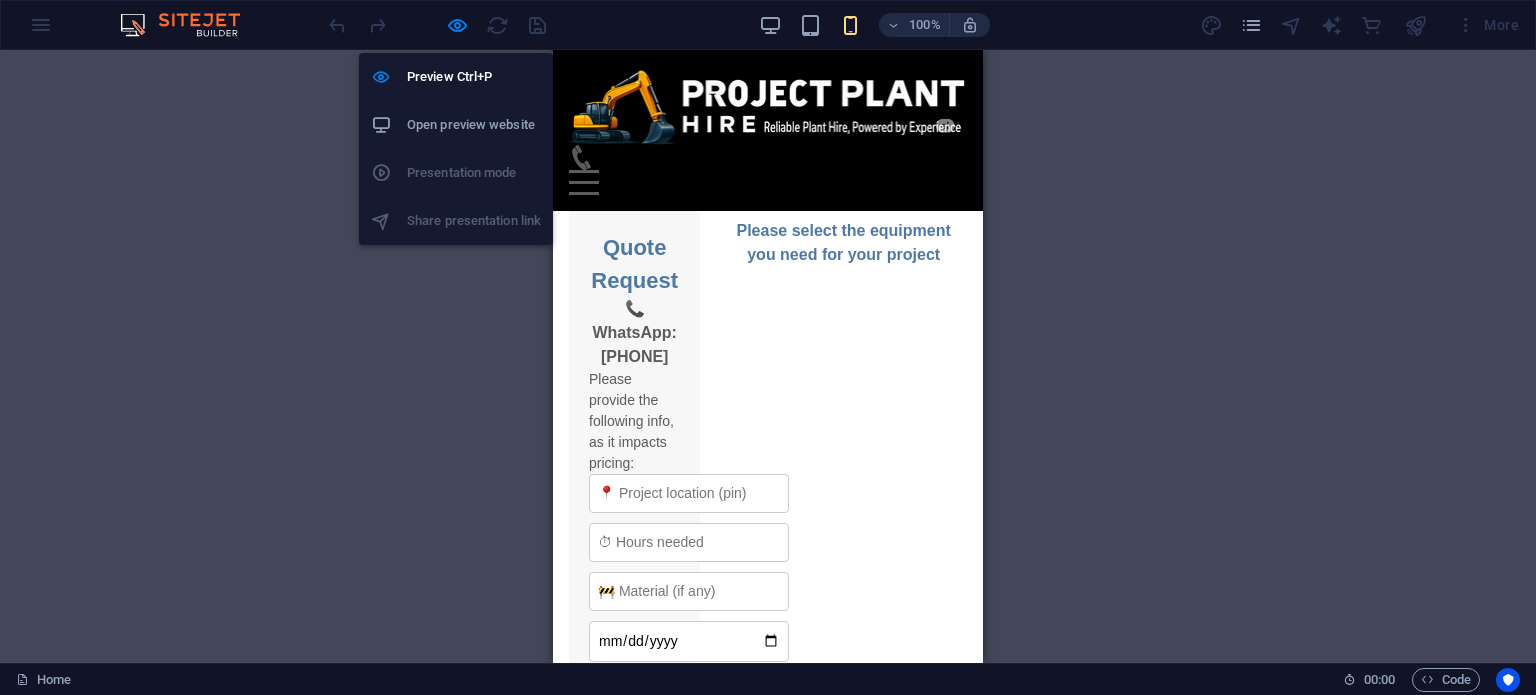 click on "Open preview website" at bounding box center [474, 125] 